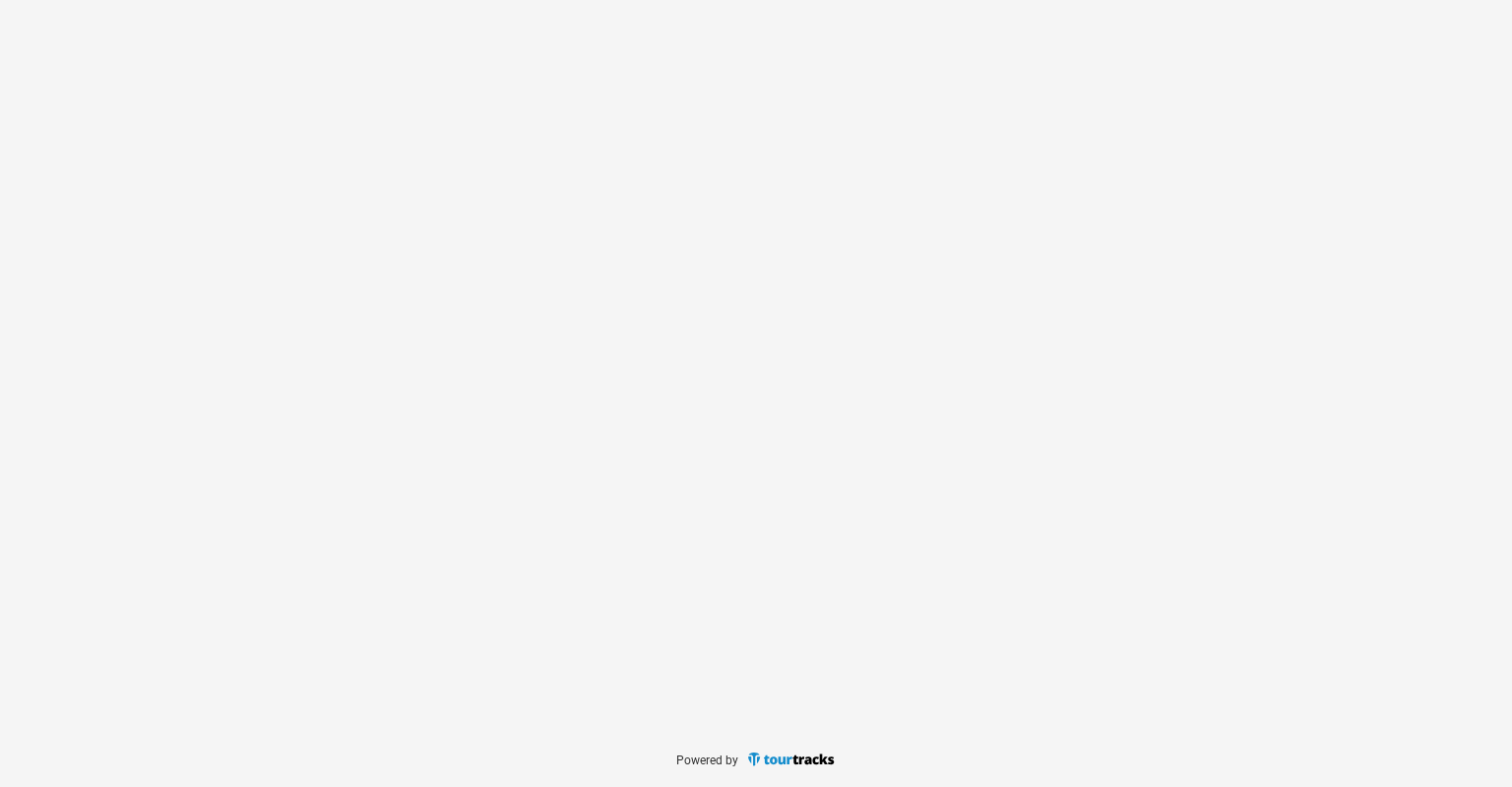 scroll, scrollTop: 0, scrollLeft: 0, axis: both 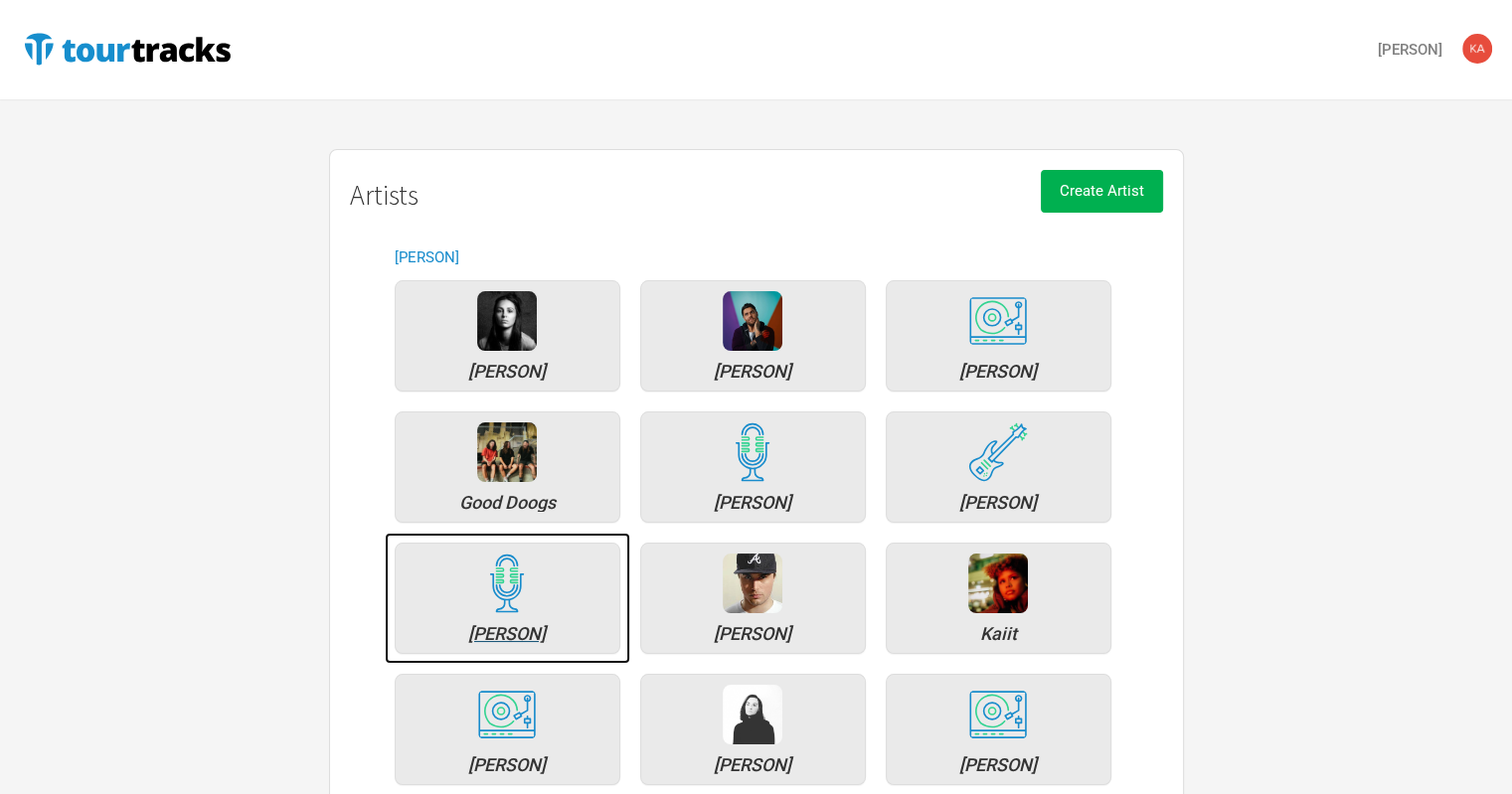 click on "[PERSON]" at bounding box center [507, 598] 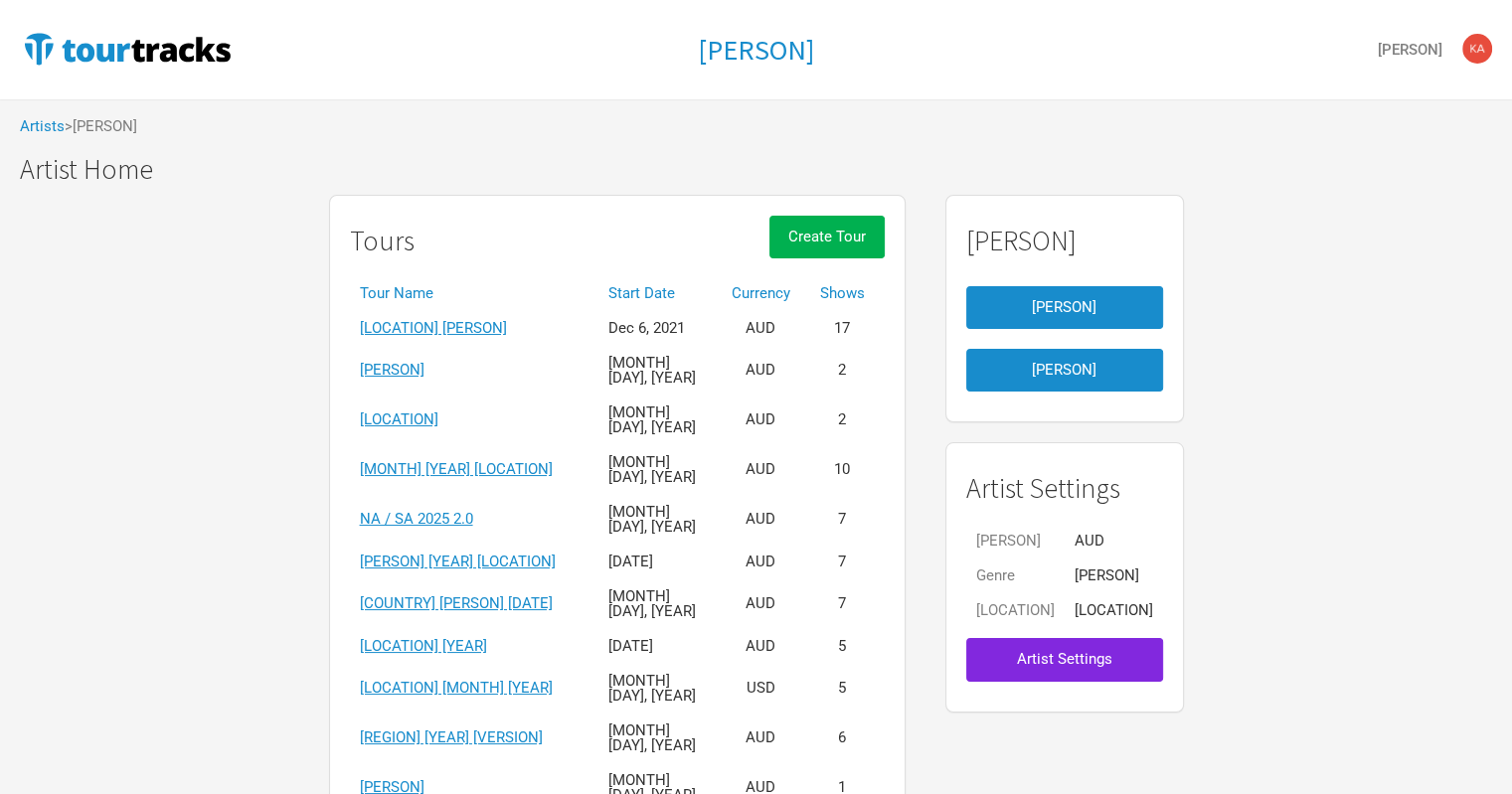 click on "Start Date" at bounding box center [660, 293] 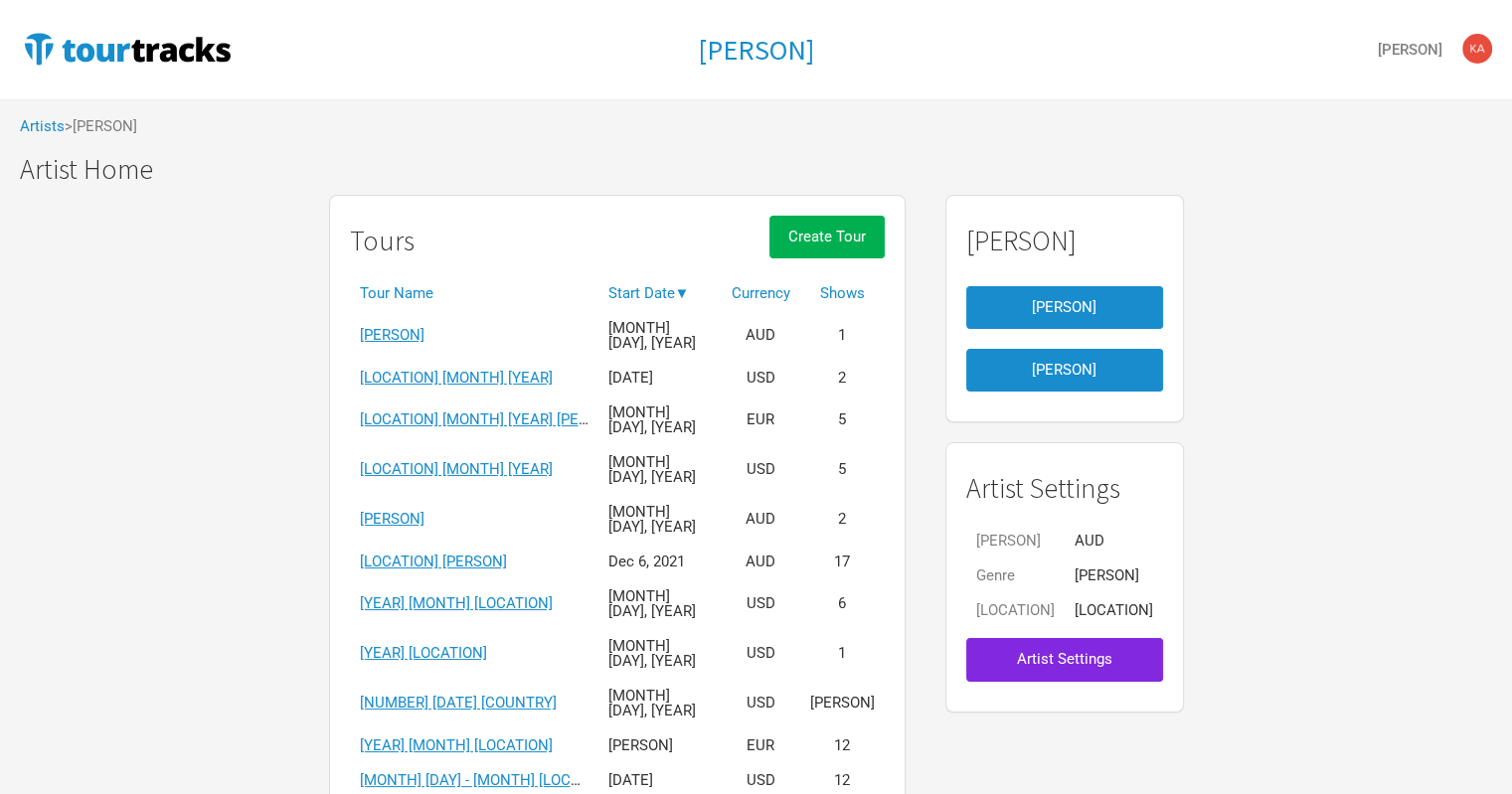 click on "[DATE] [DIRECTION]" at bounding box center (660, 293) 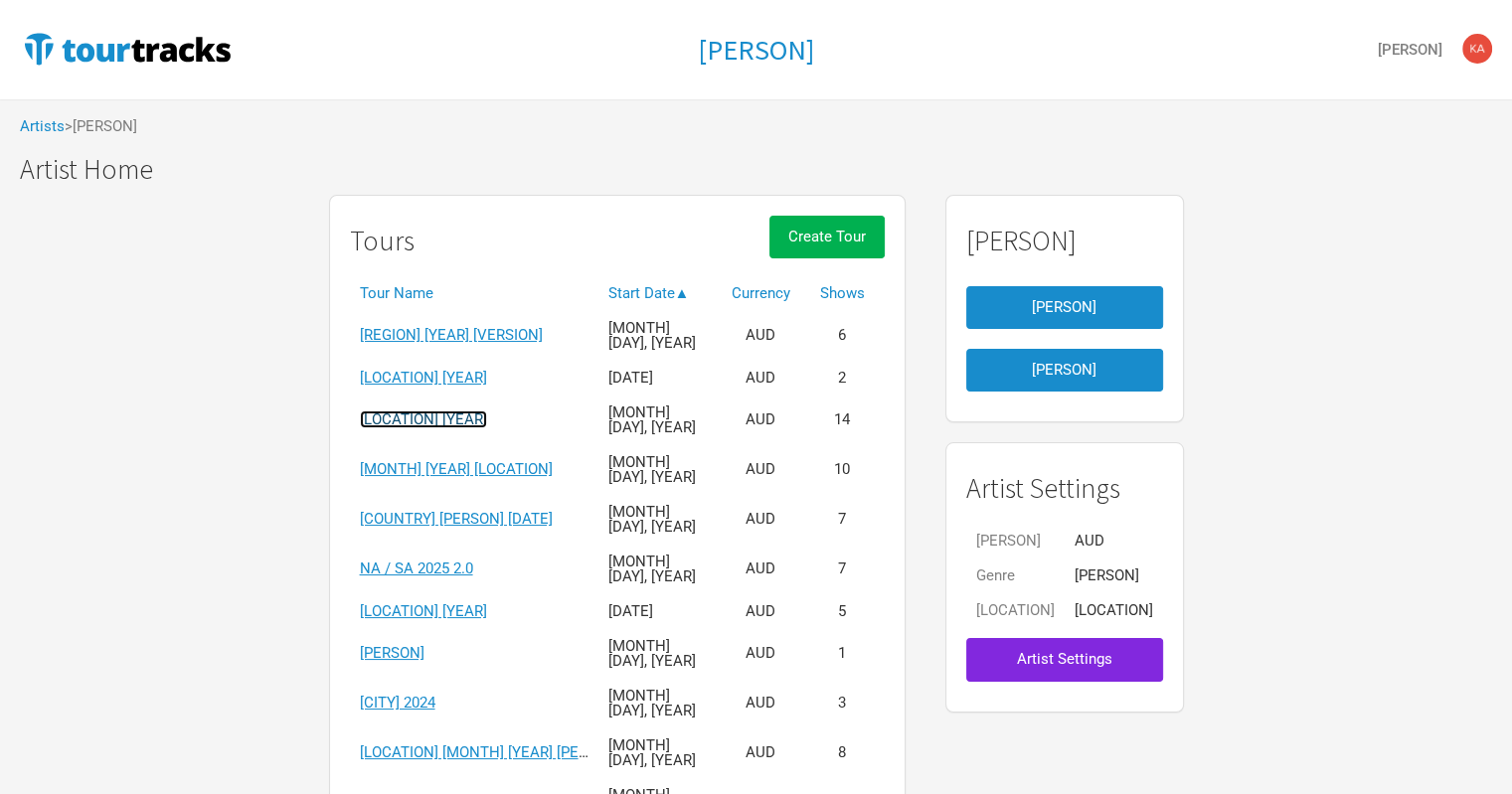 click on "[LOCATION] [YEAR]" at bounding box center (423, 419) 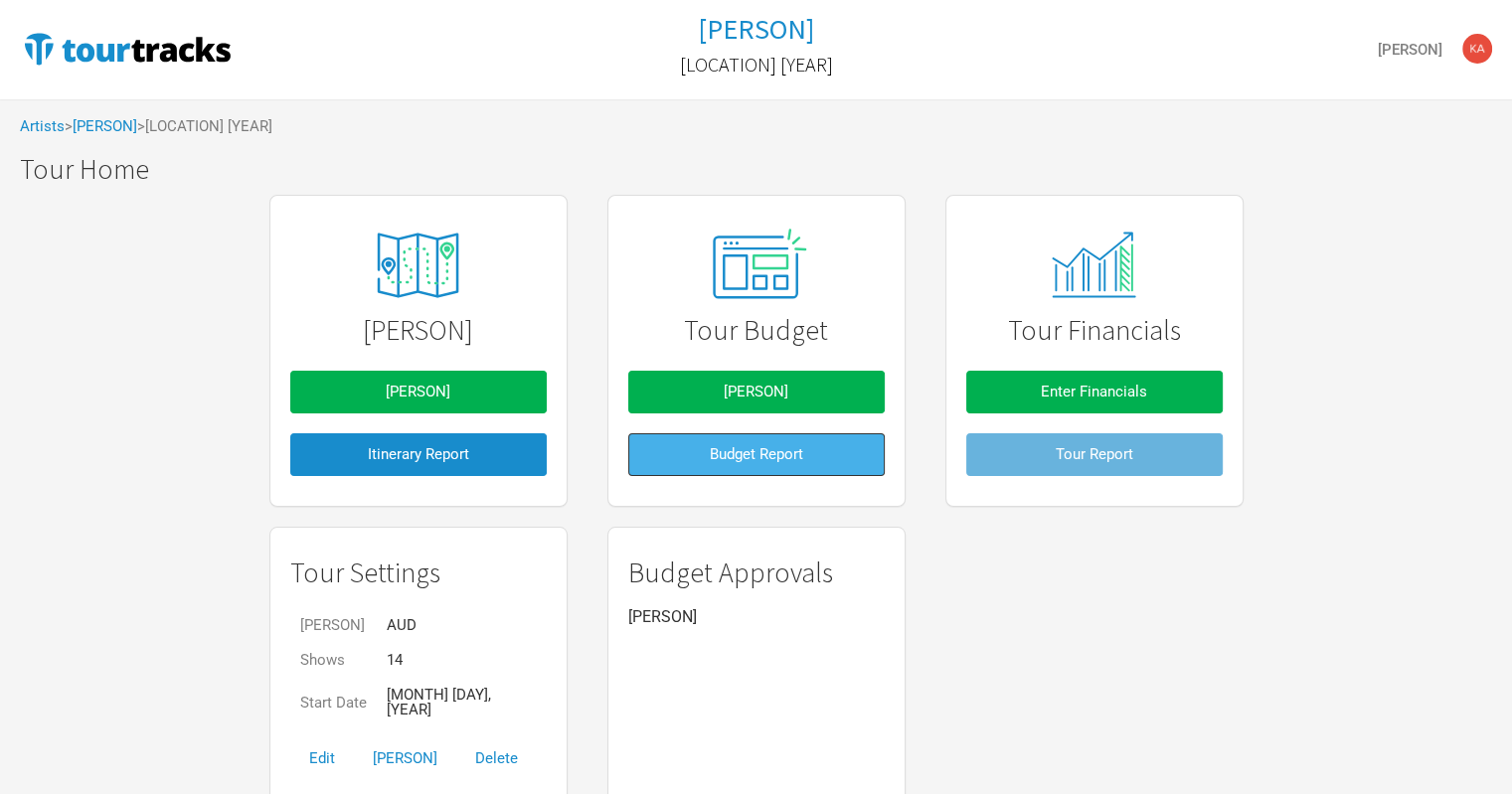 click on "Budget Report" at bounding box center [756, 454] 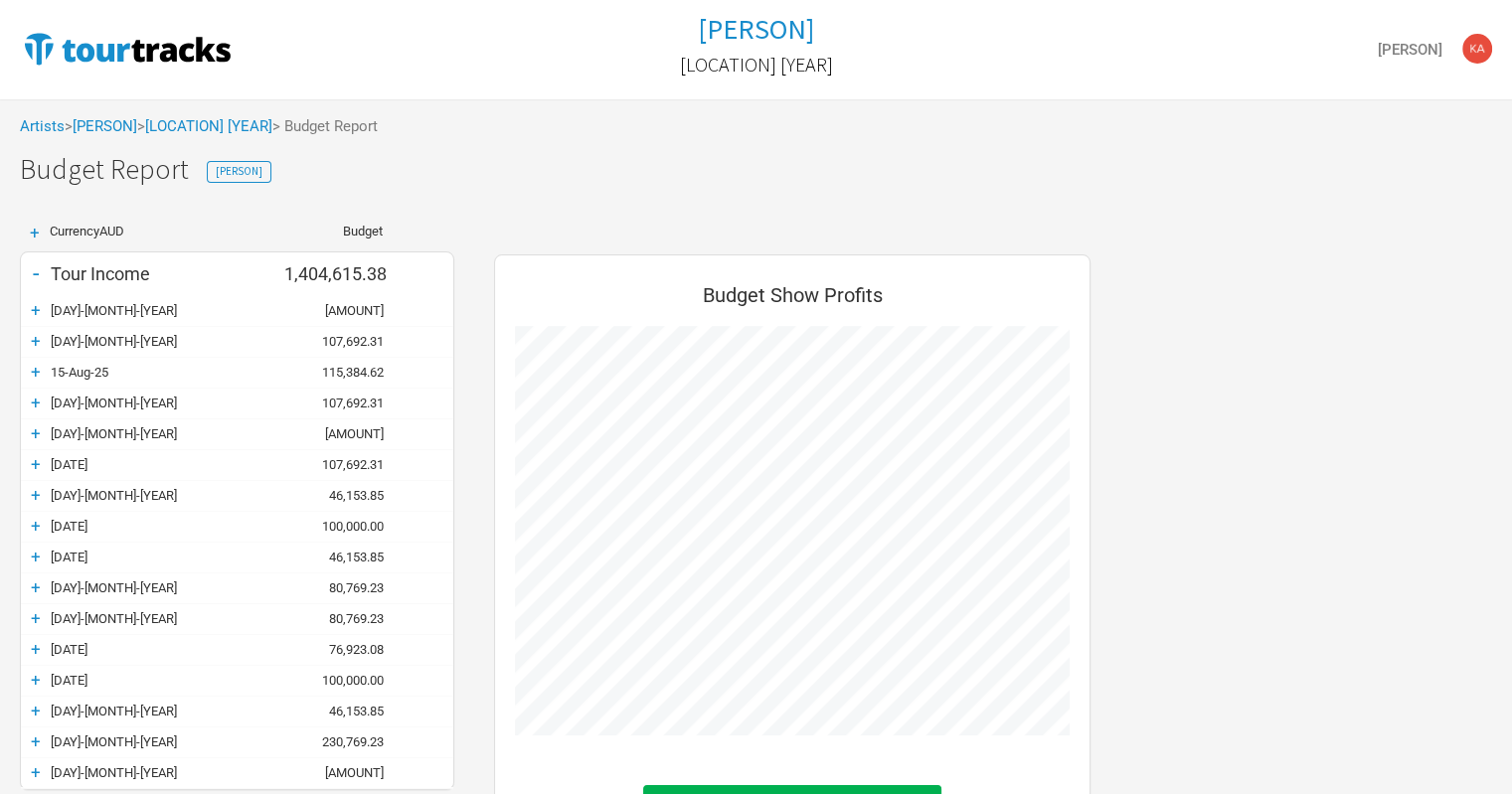 scroll, scrollTop: 992705, scrollLeft: 993447, axis: both 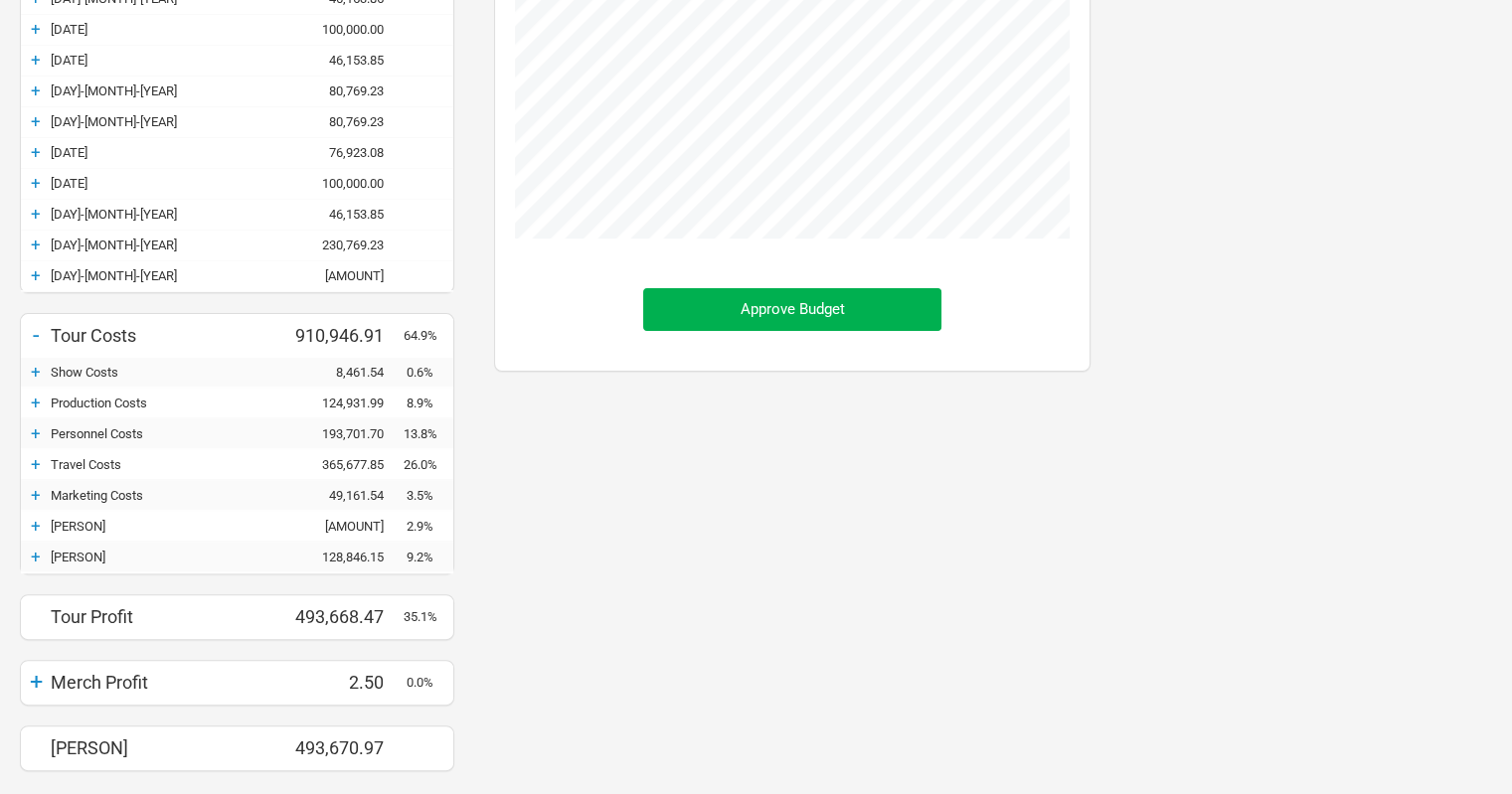 click on "+" at bounding box center [36, 464] 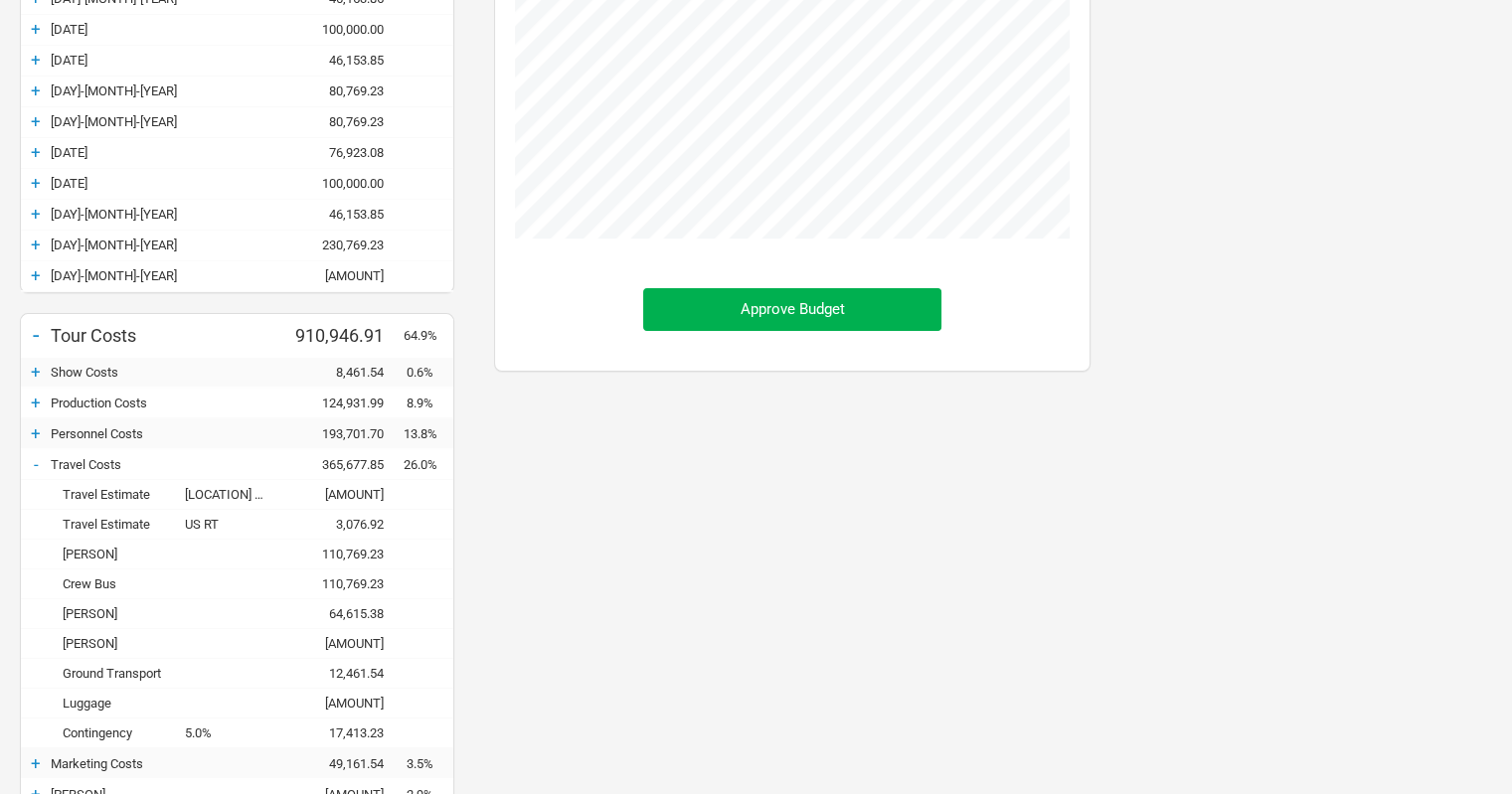 scroll, scrollTop: 0, scrollLeft: 0, axis: both 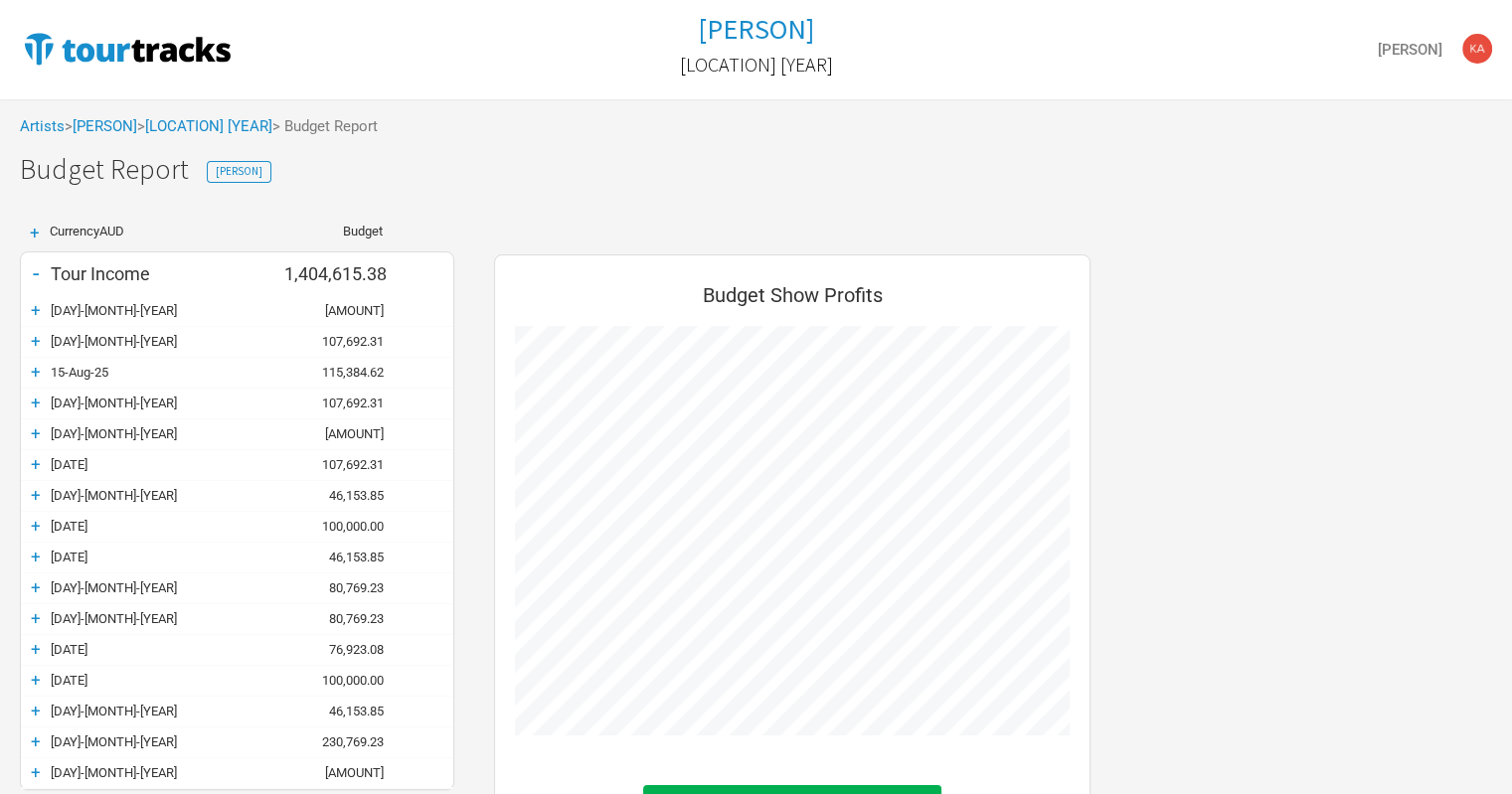 click on "+" at bounding box center (36, 310) 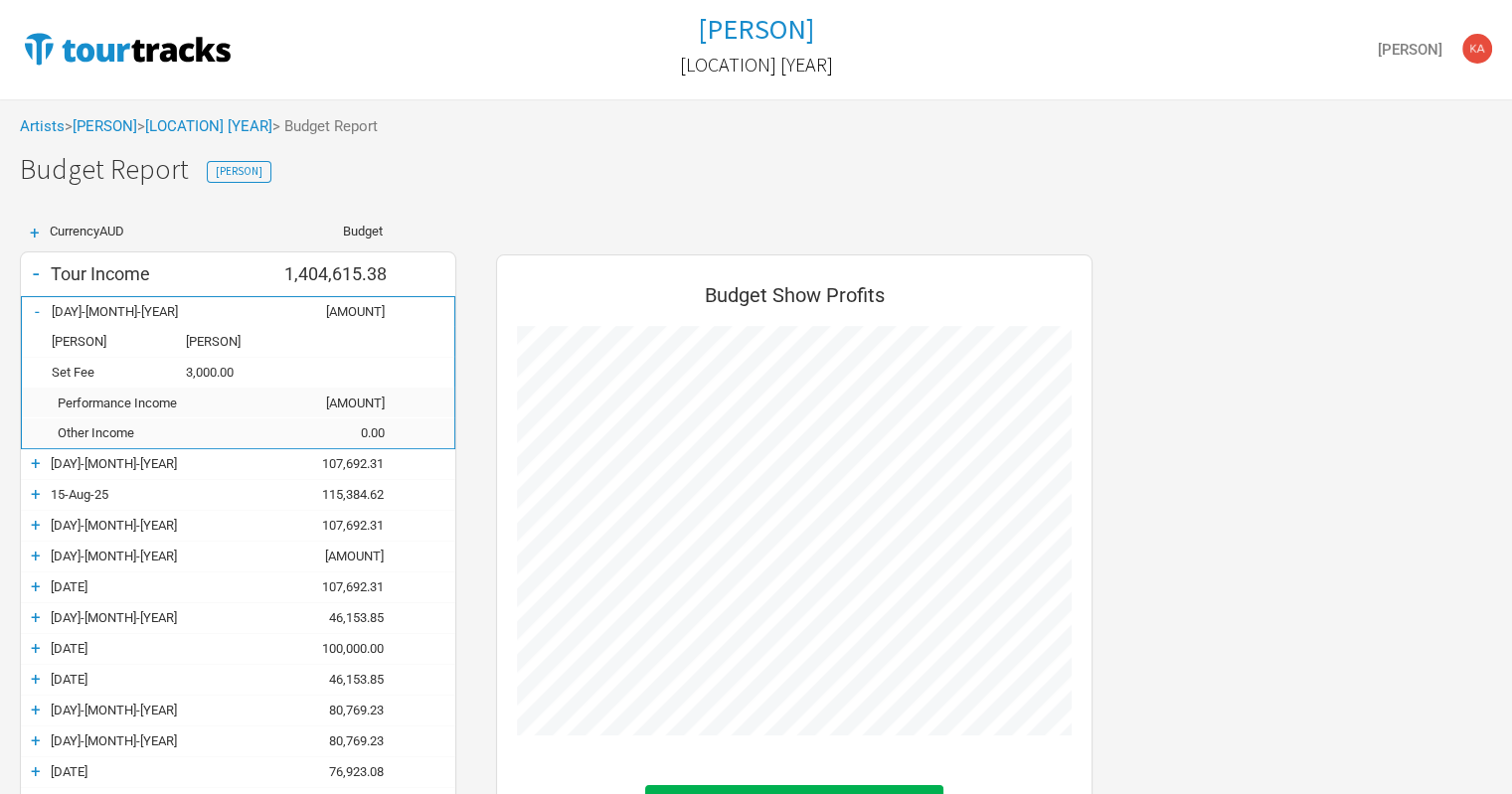 scroll, scrollTop: 992315, scrollLeft: 993447, axis: both 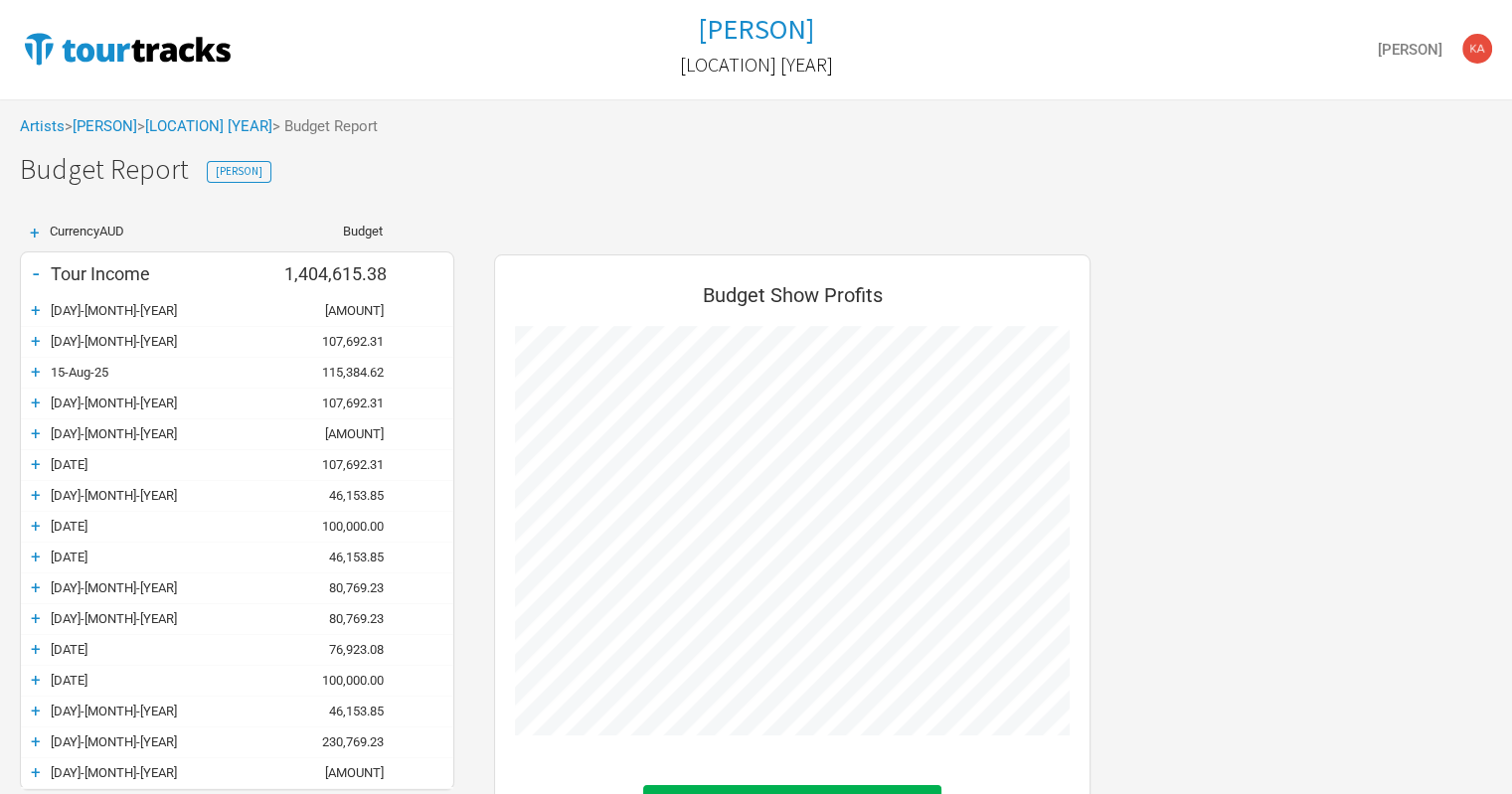 click on "+" at bounding box center (36, 310) 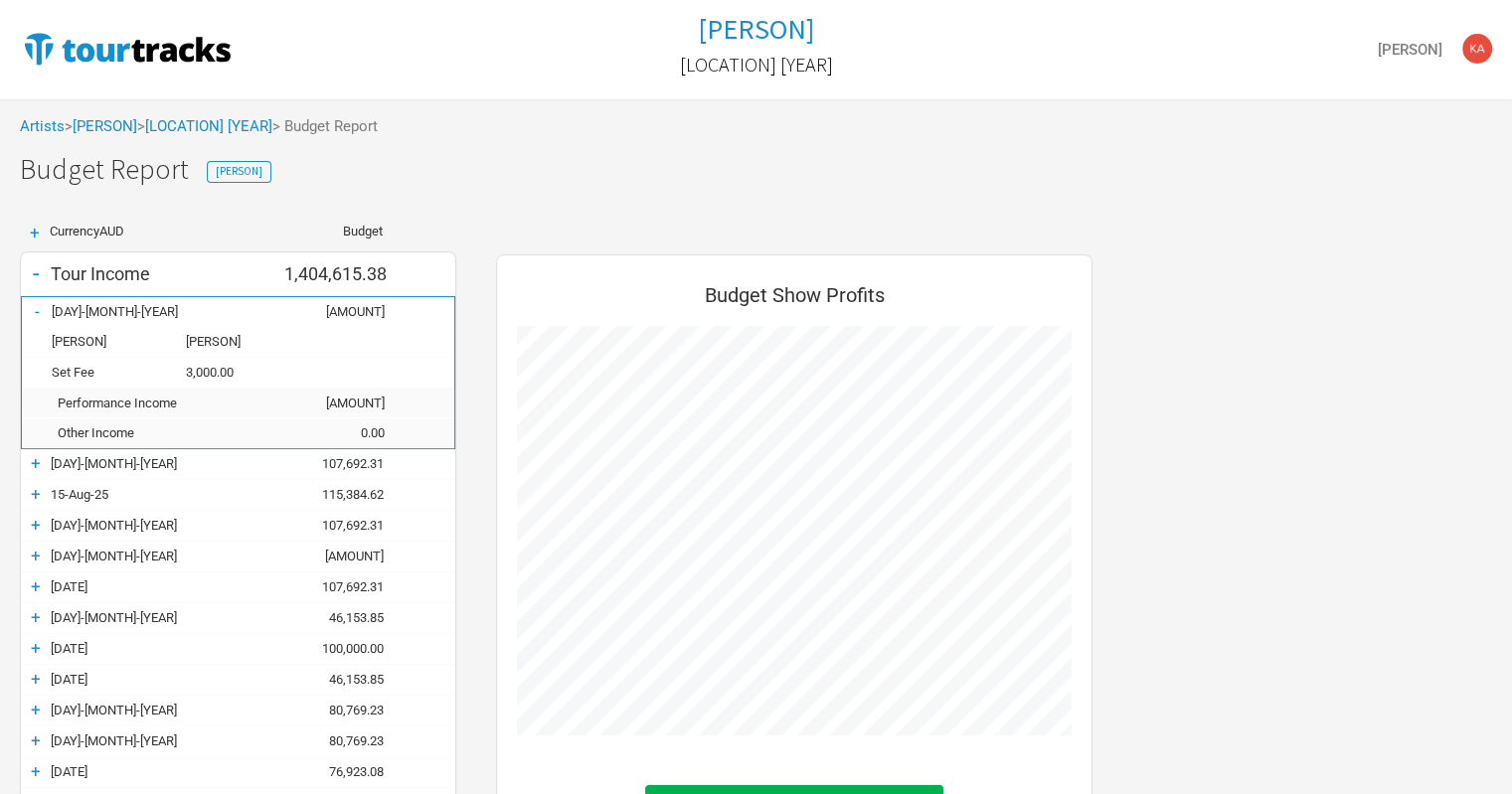 scroll, scrollTop: 992315, scrollLeft: 993447, axis: both 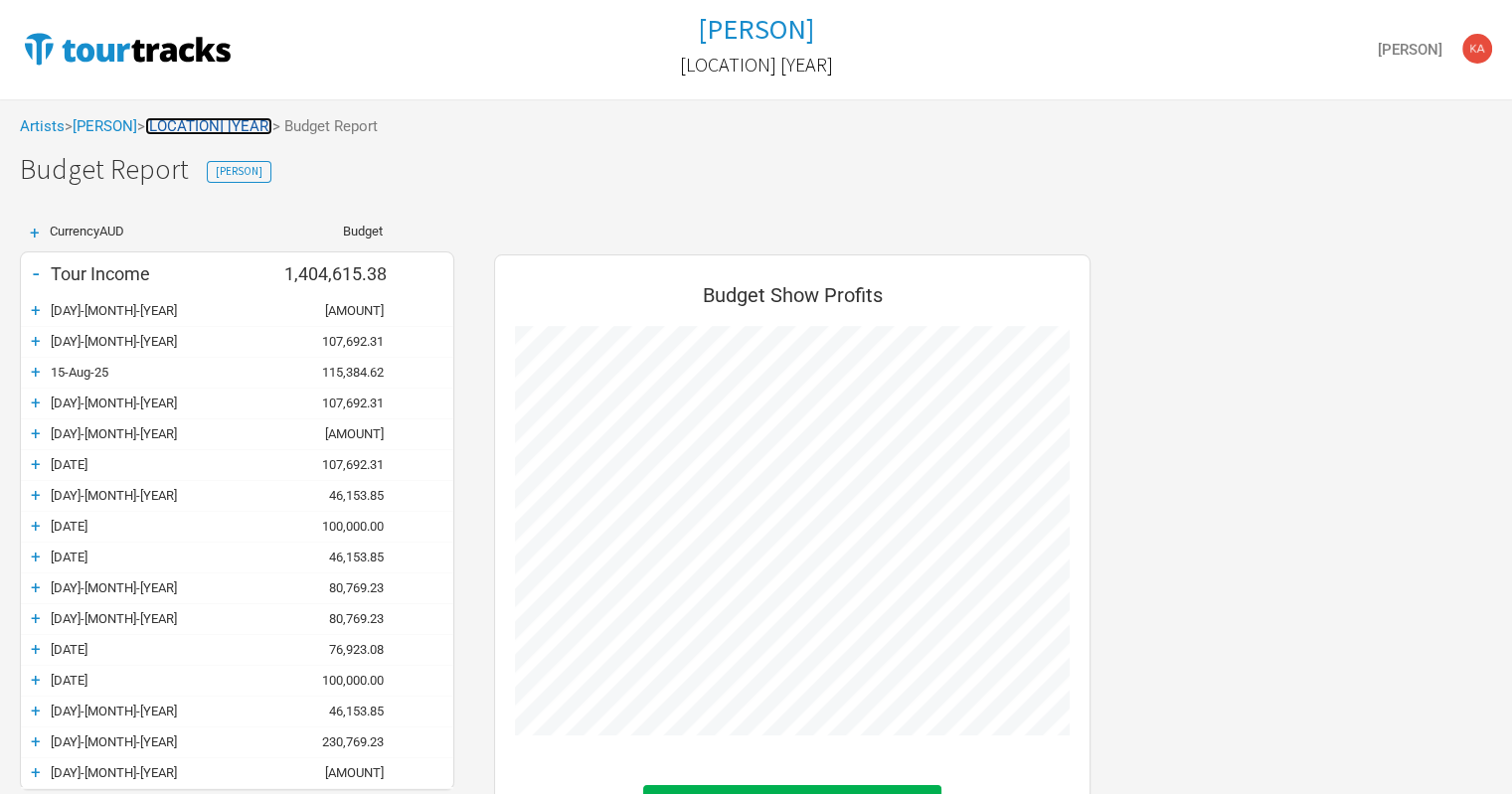 click on "[LOCATION] [YEAR]" at bounding box center [209, 126] 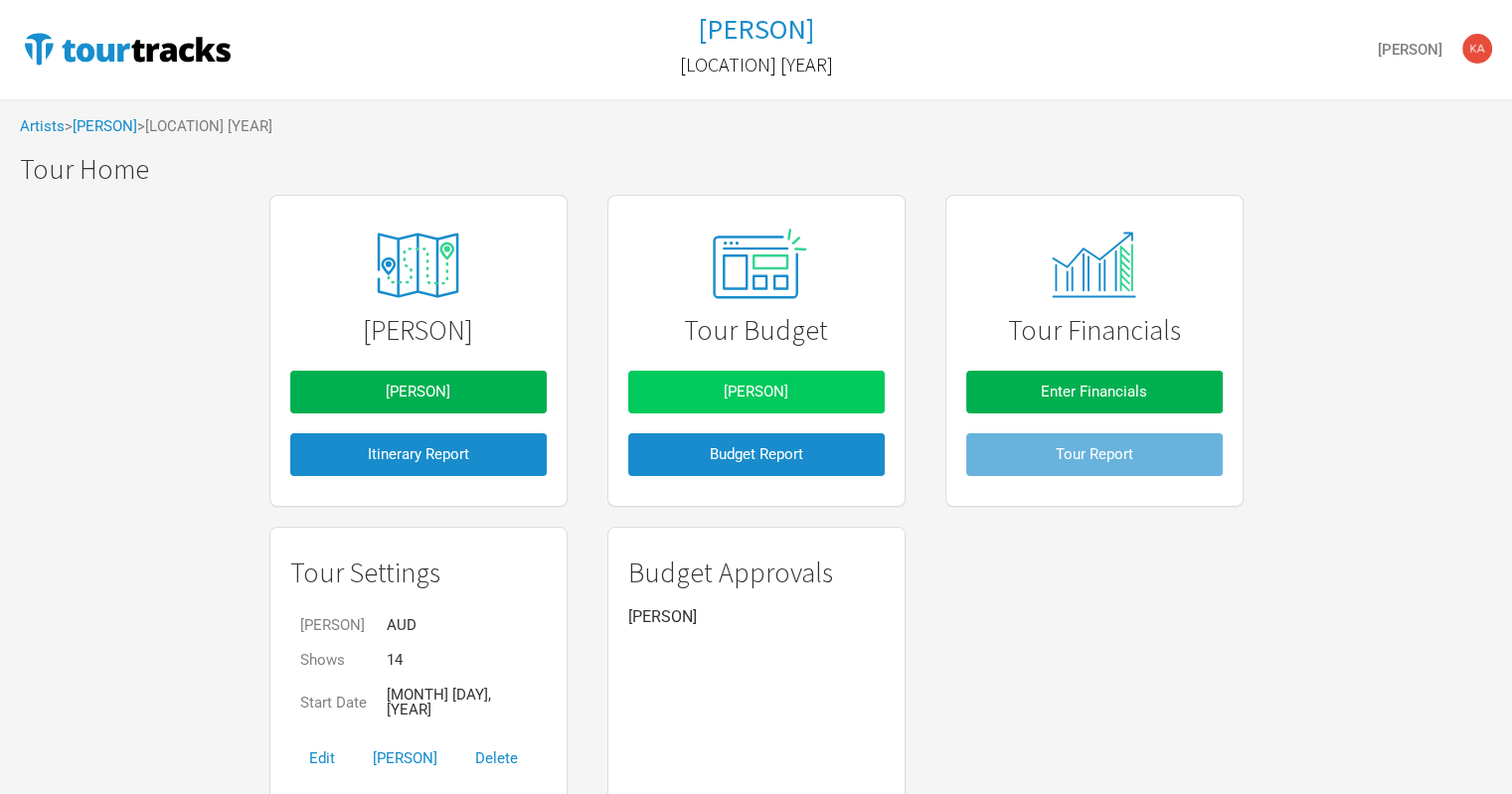 click on "[PERSON]" at bounding box center (756, 392) 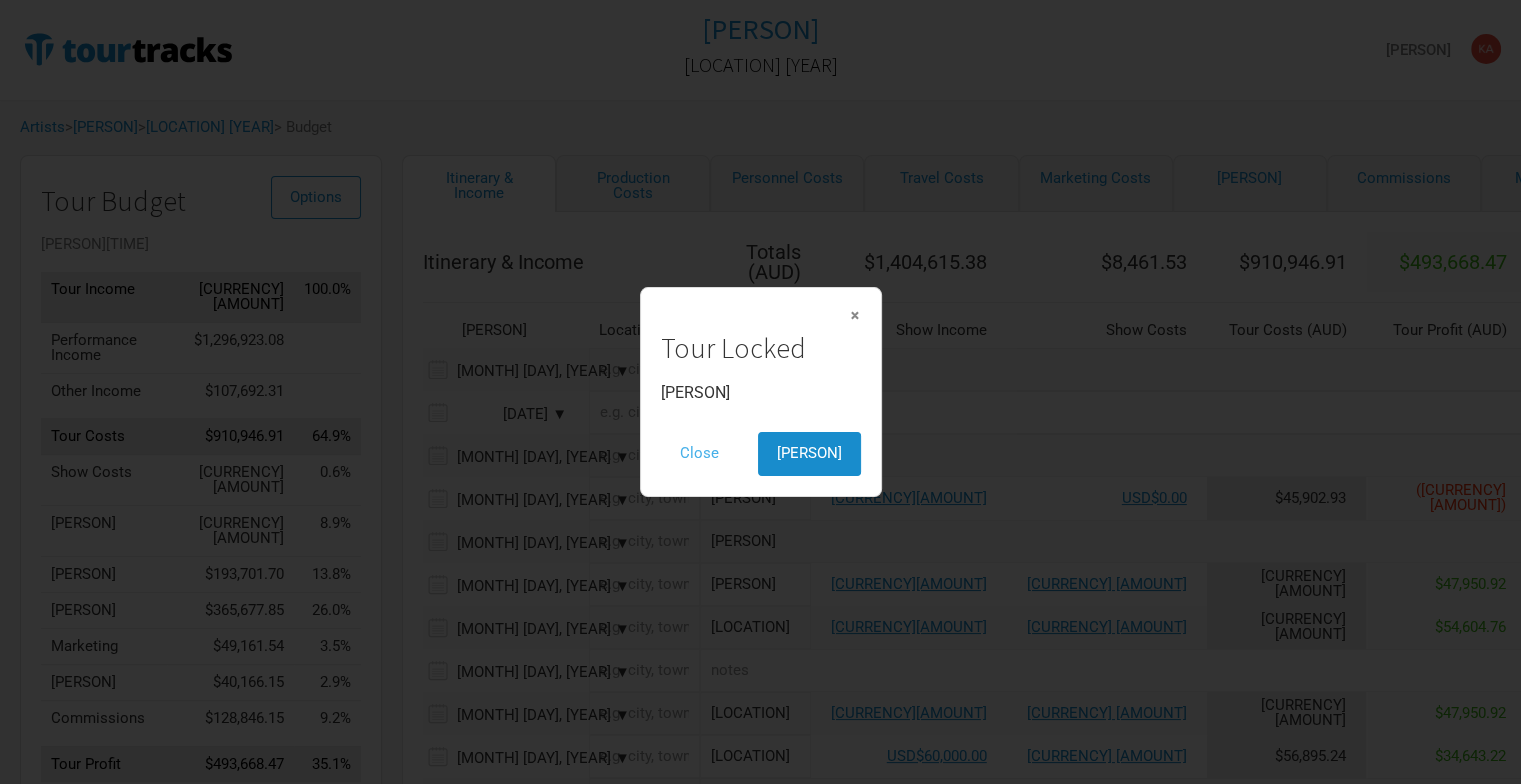 click on "Close" at bounding box center (699, 453) 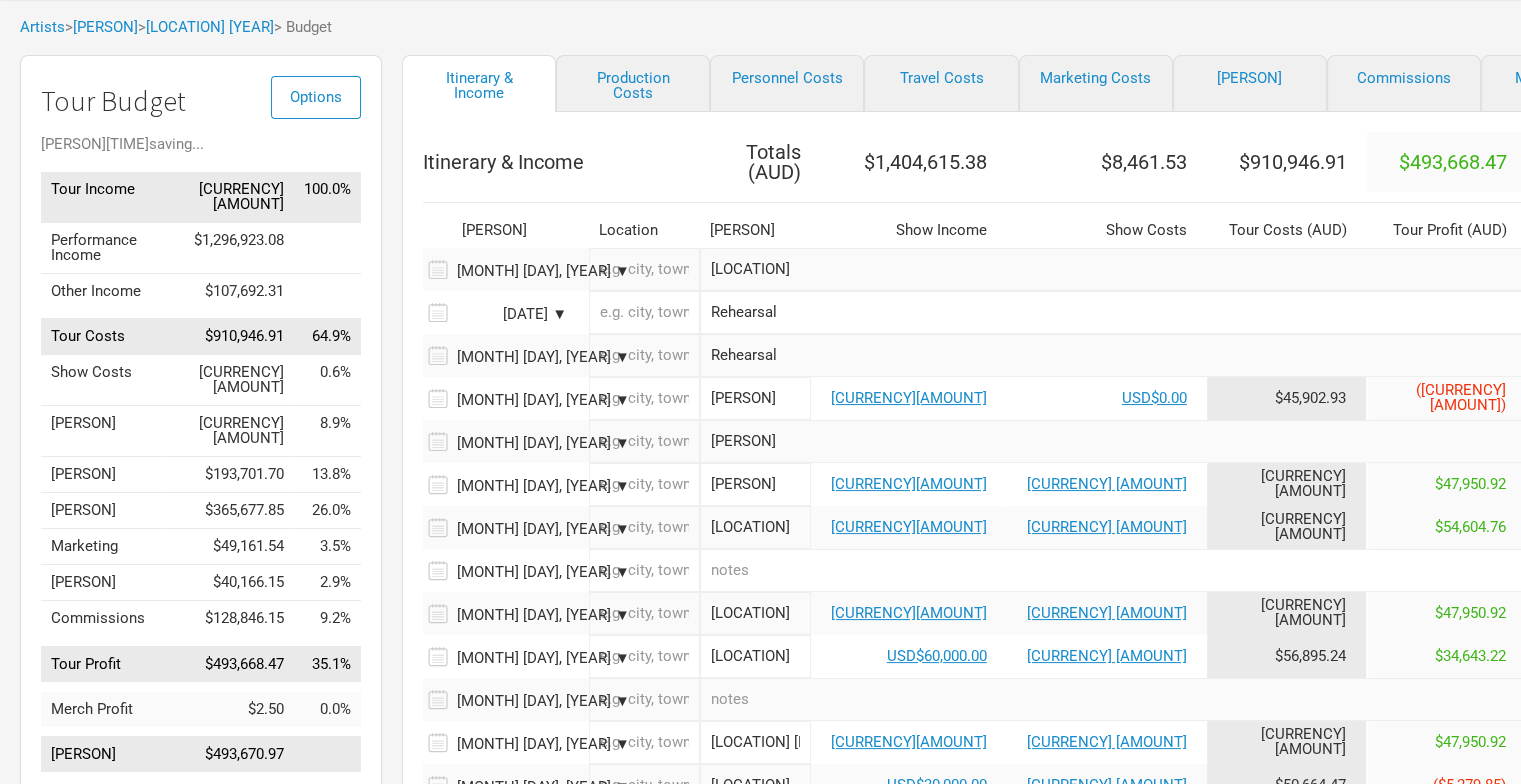 scroll, scrollTop: 0, scrollLeft: 0, axis: both 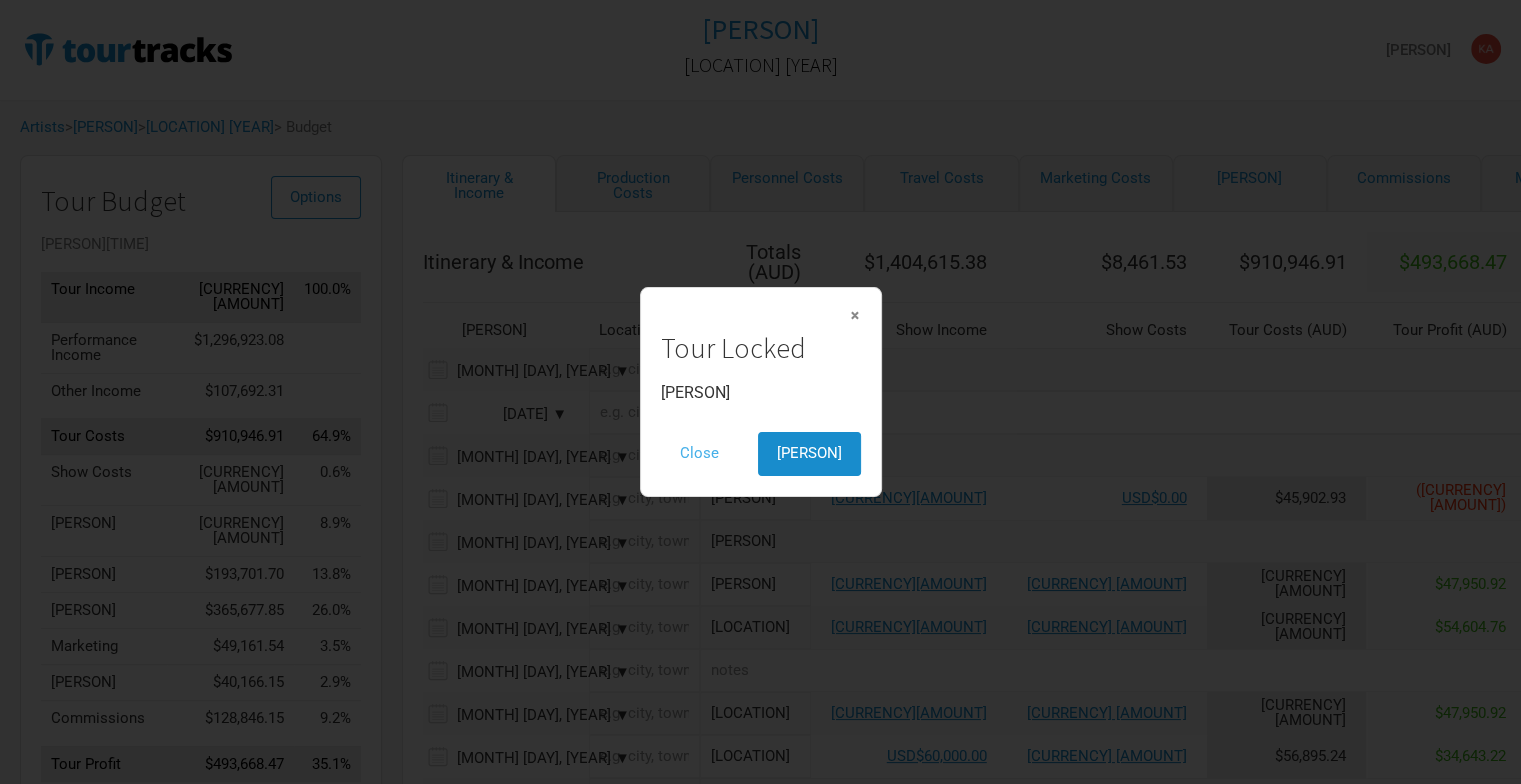 click on "Close" at bounding box center (699, 453) 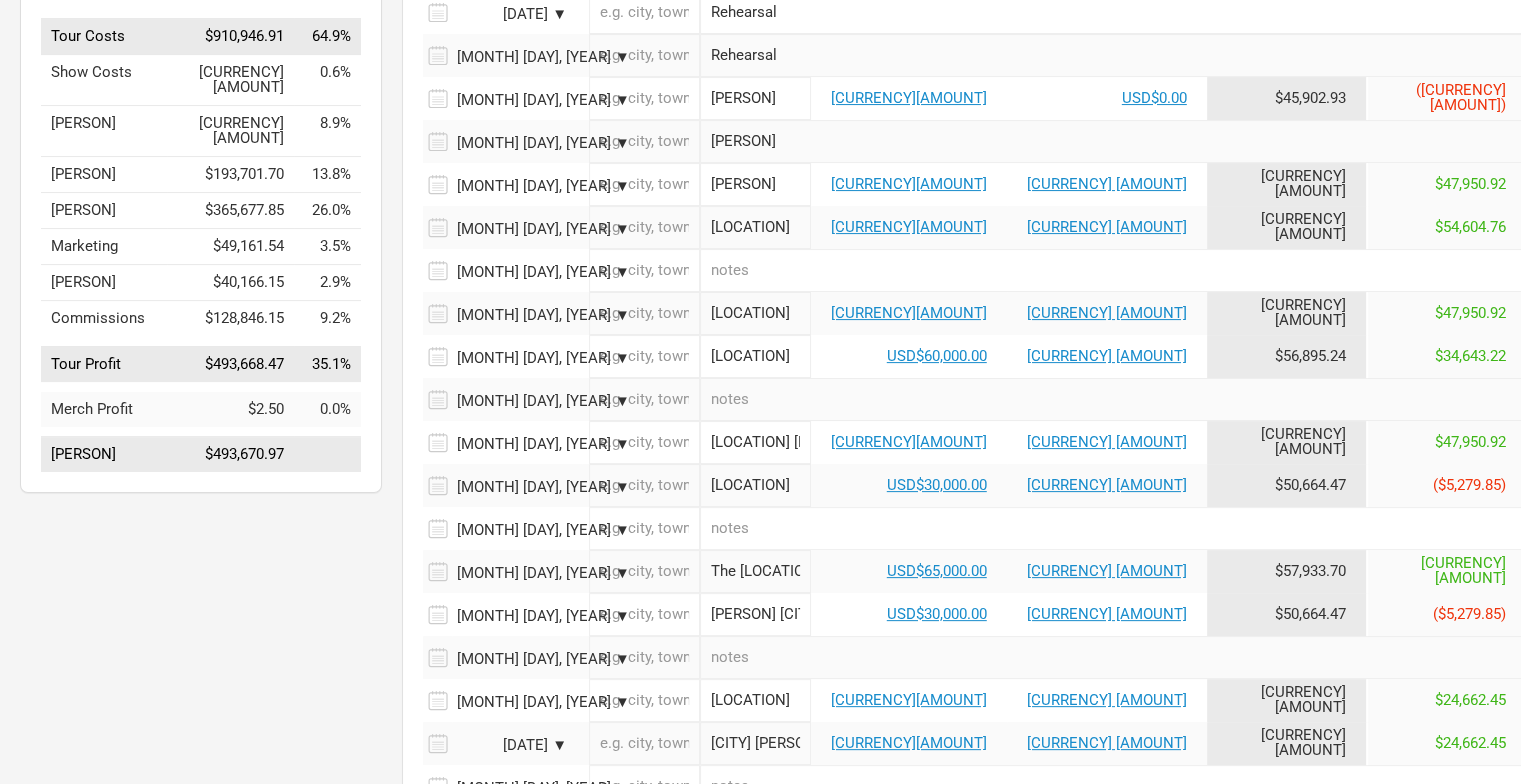 scroll, scrollTop: 600, scrollLeft: 0, axis: vertical 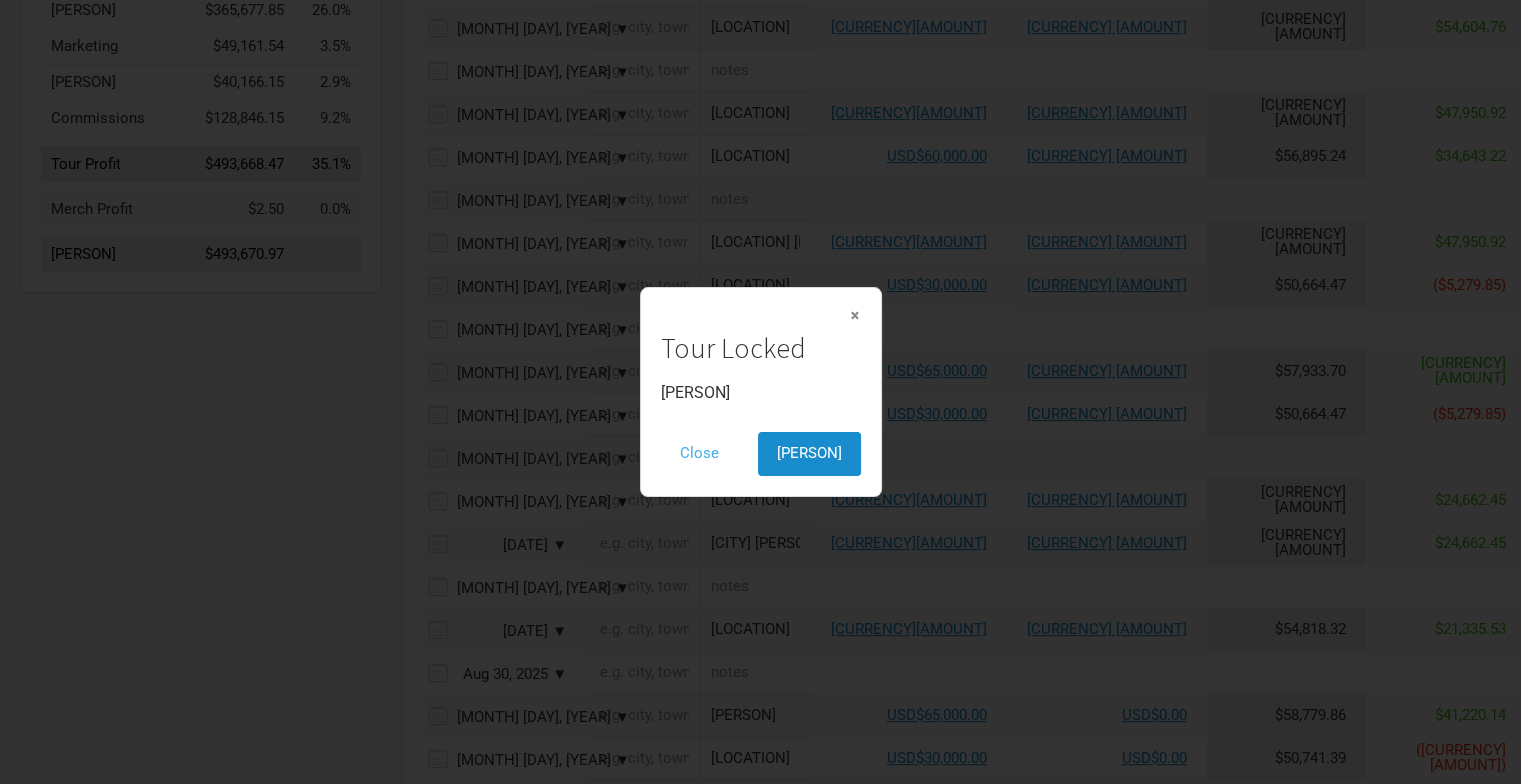 click on "Close" at bounding box center [699, 453] 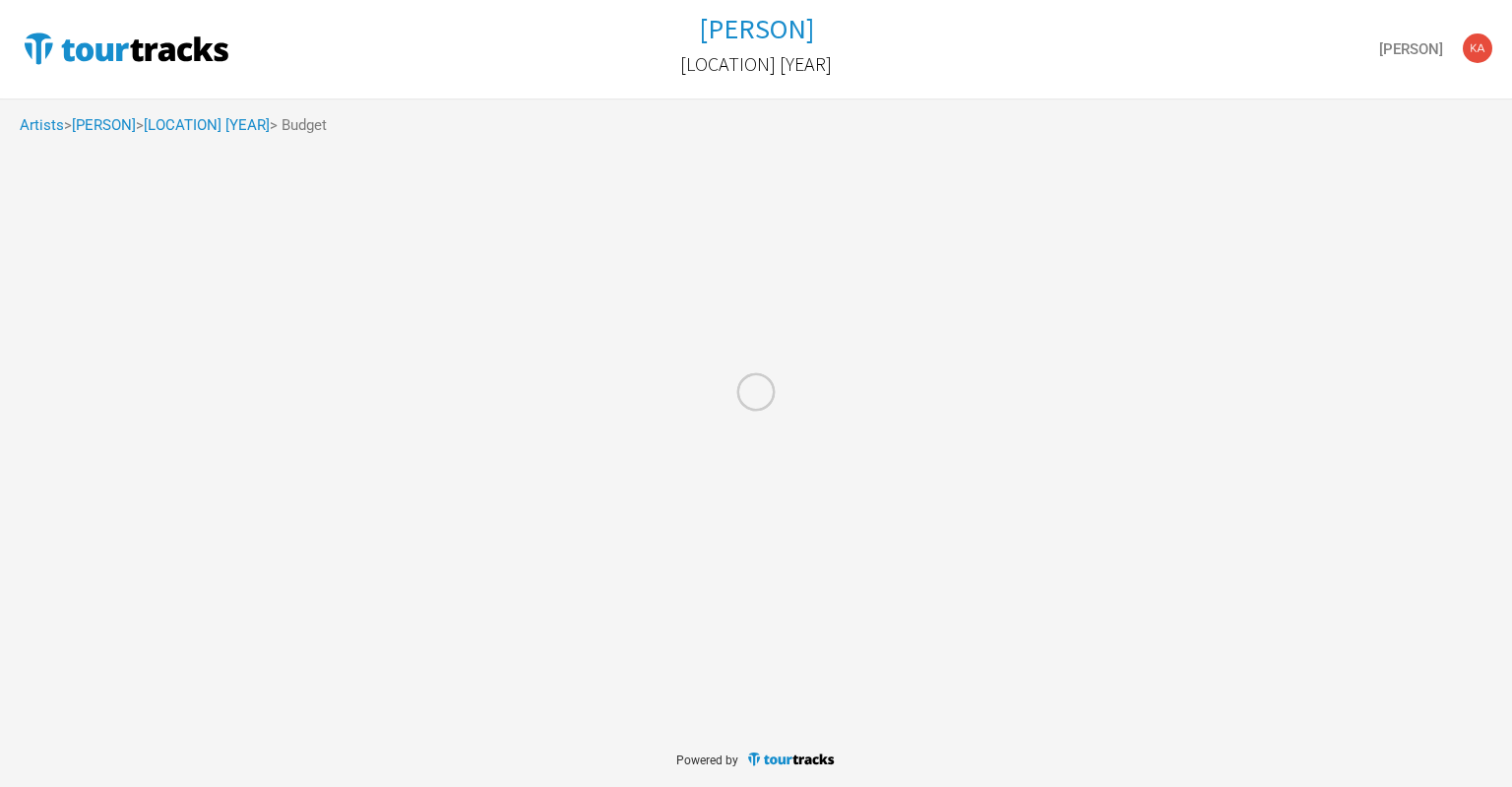 click at bounding box center [756, 393] 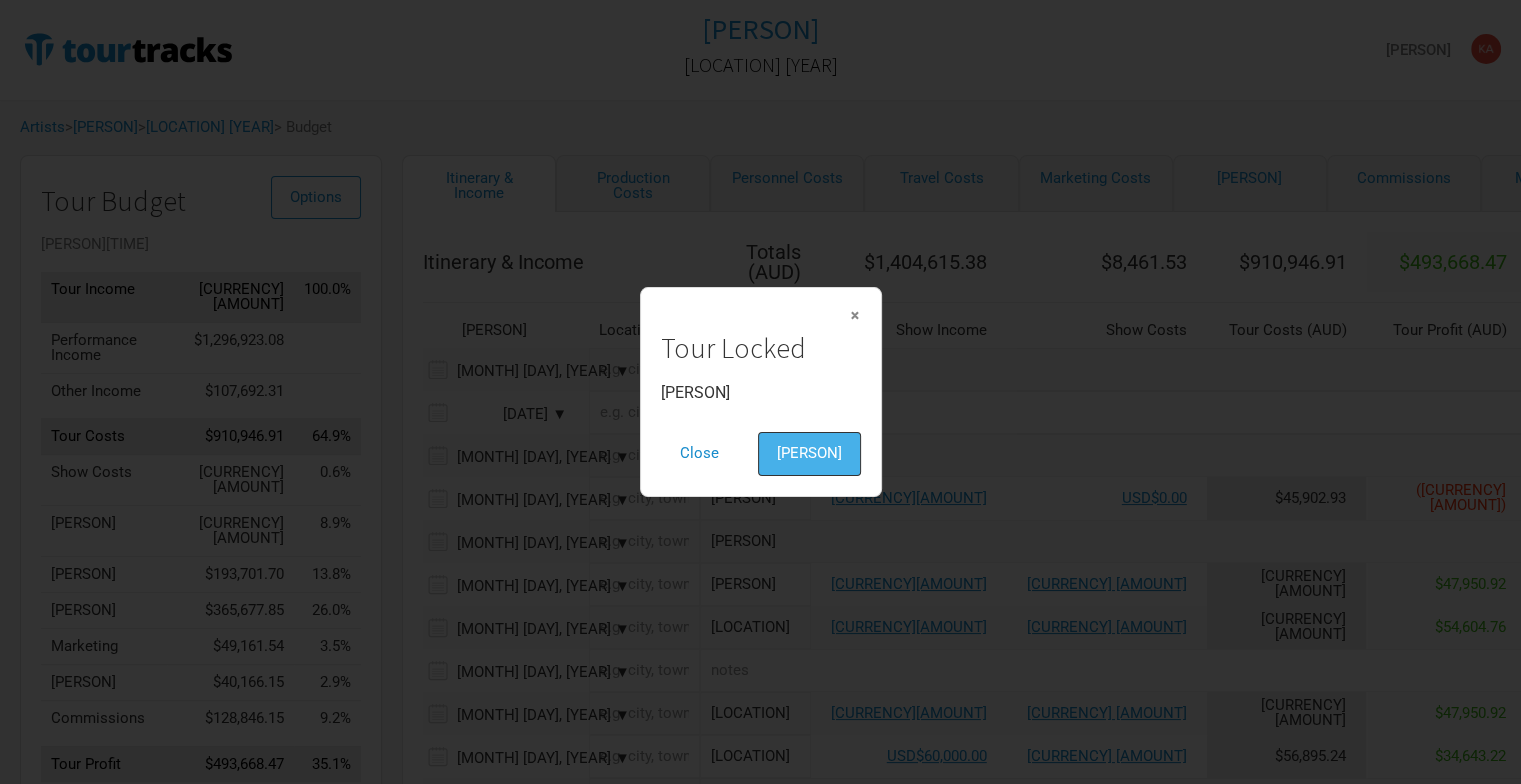 click on "[PERSON]" at bounding box center [809, 453] 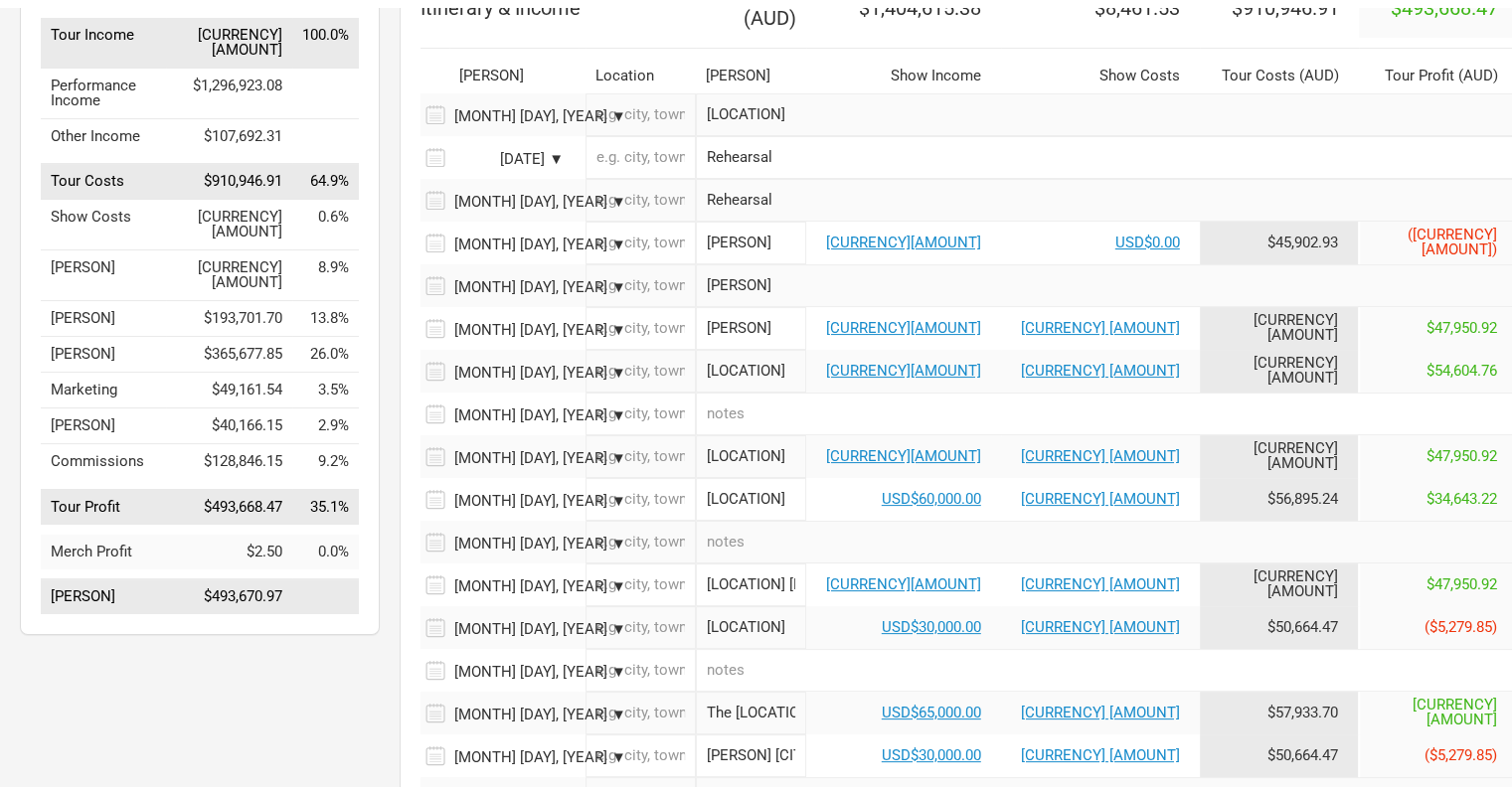 scroll, scrollTop: 0, scrollLeft: 0, axis: both 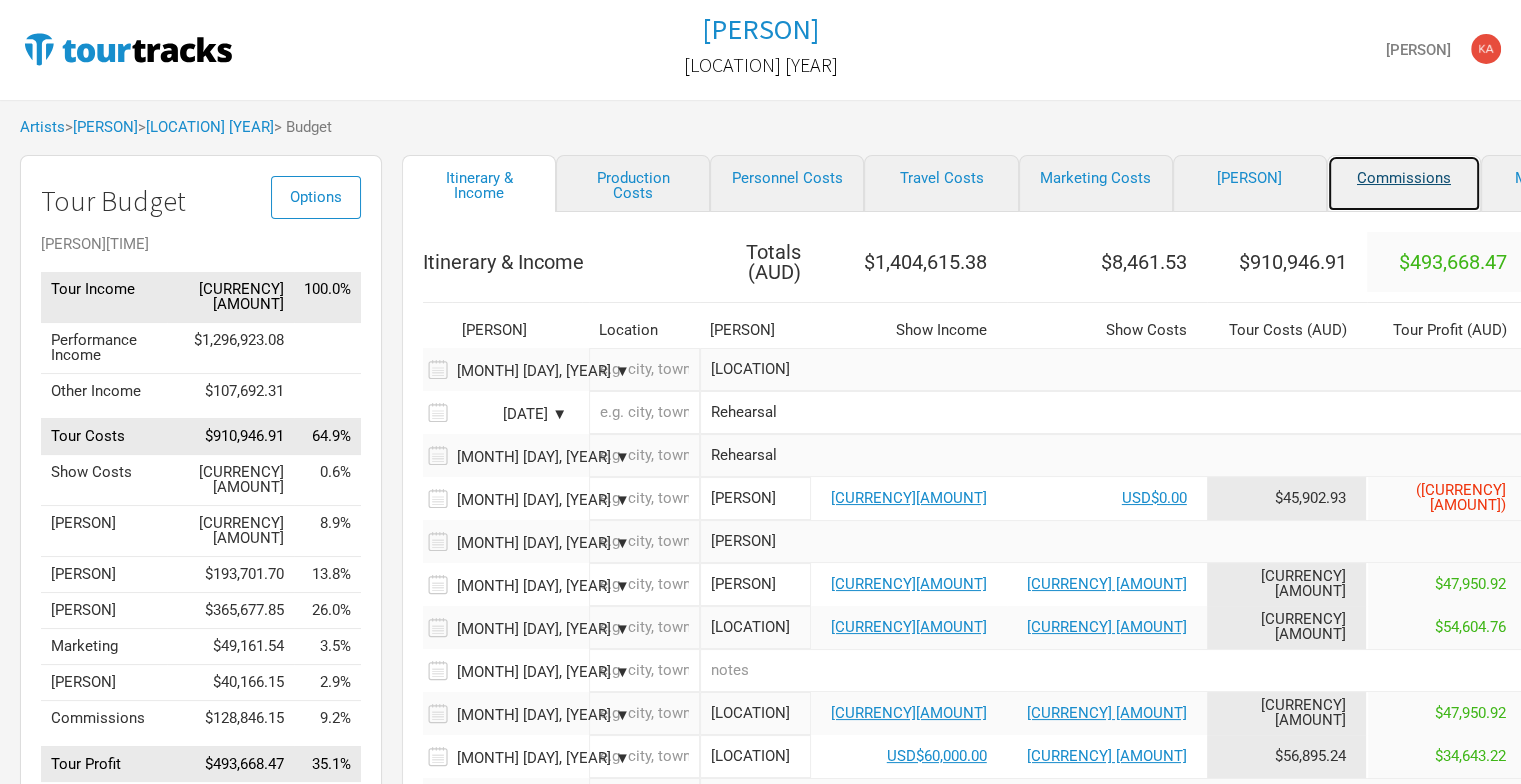 click on "Commissions" at bounding box center (1404, 183) 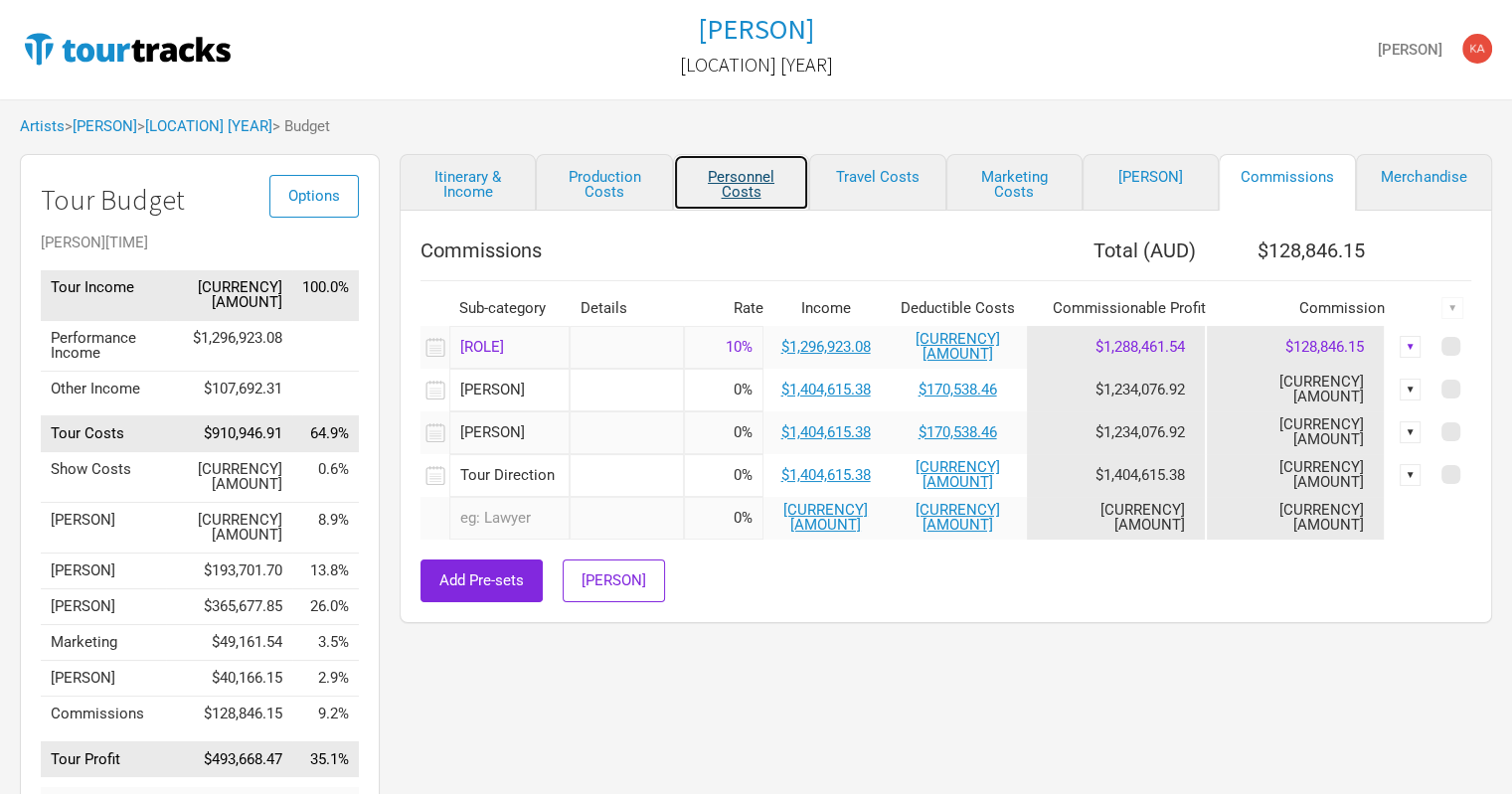 click on "Personnel Costs" at bounding box center [741, 182] 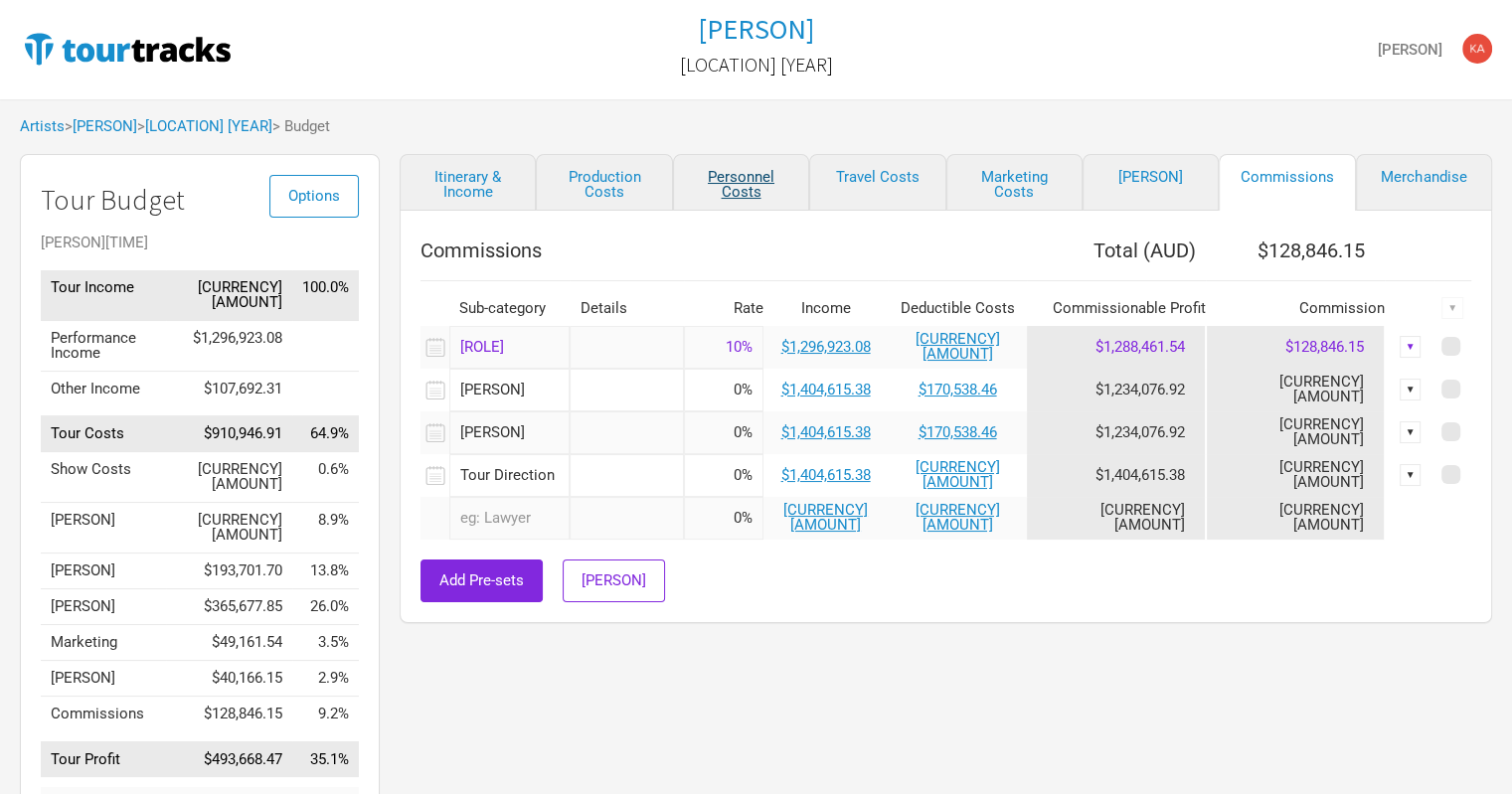 select on "USD" 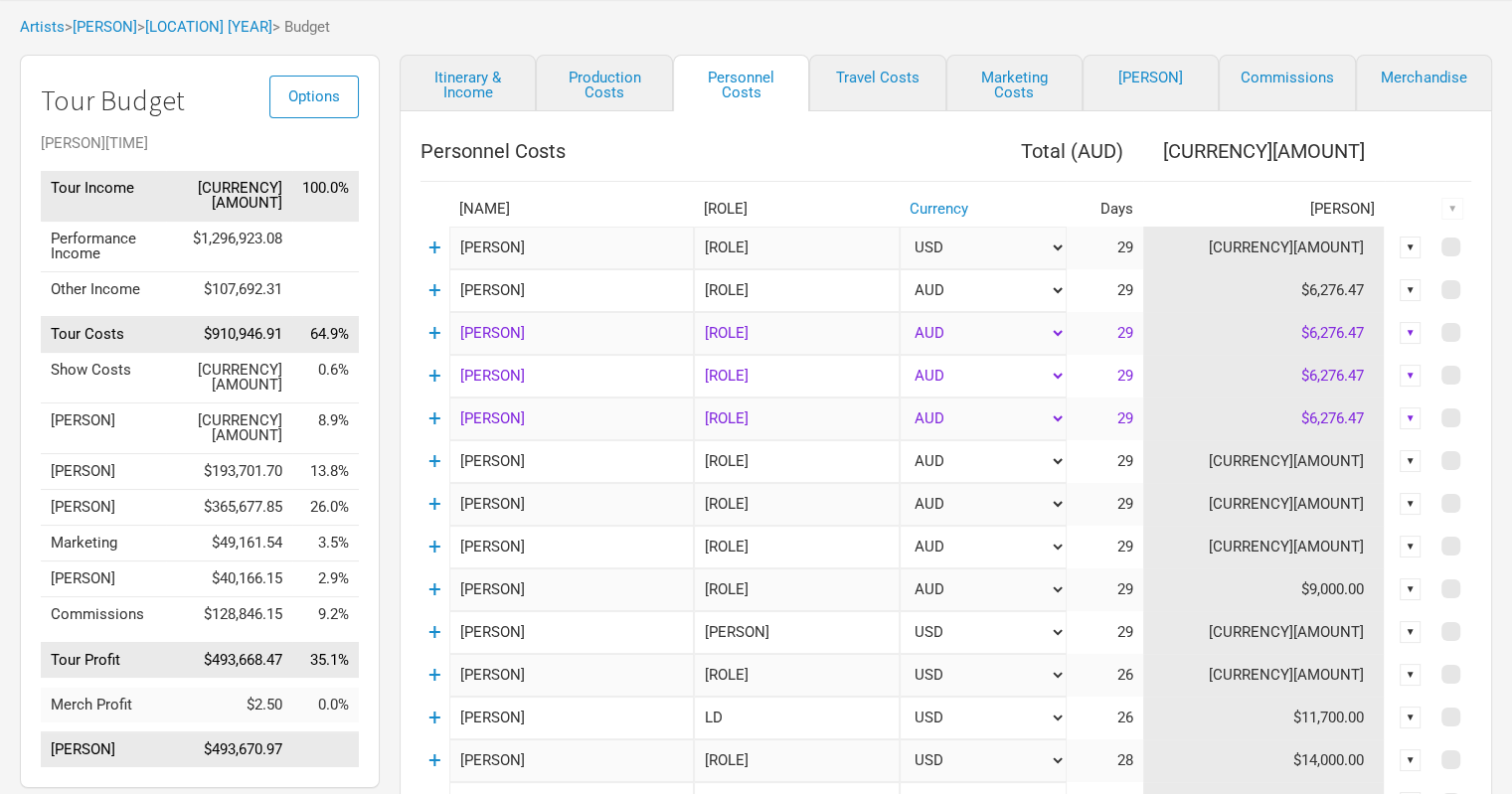 scroll, scrollTop: 199, scrollLeft: 0, axis: vertical 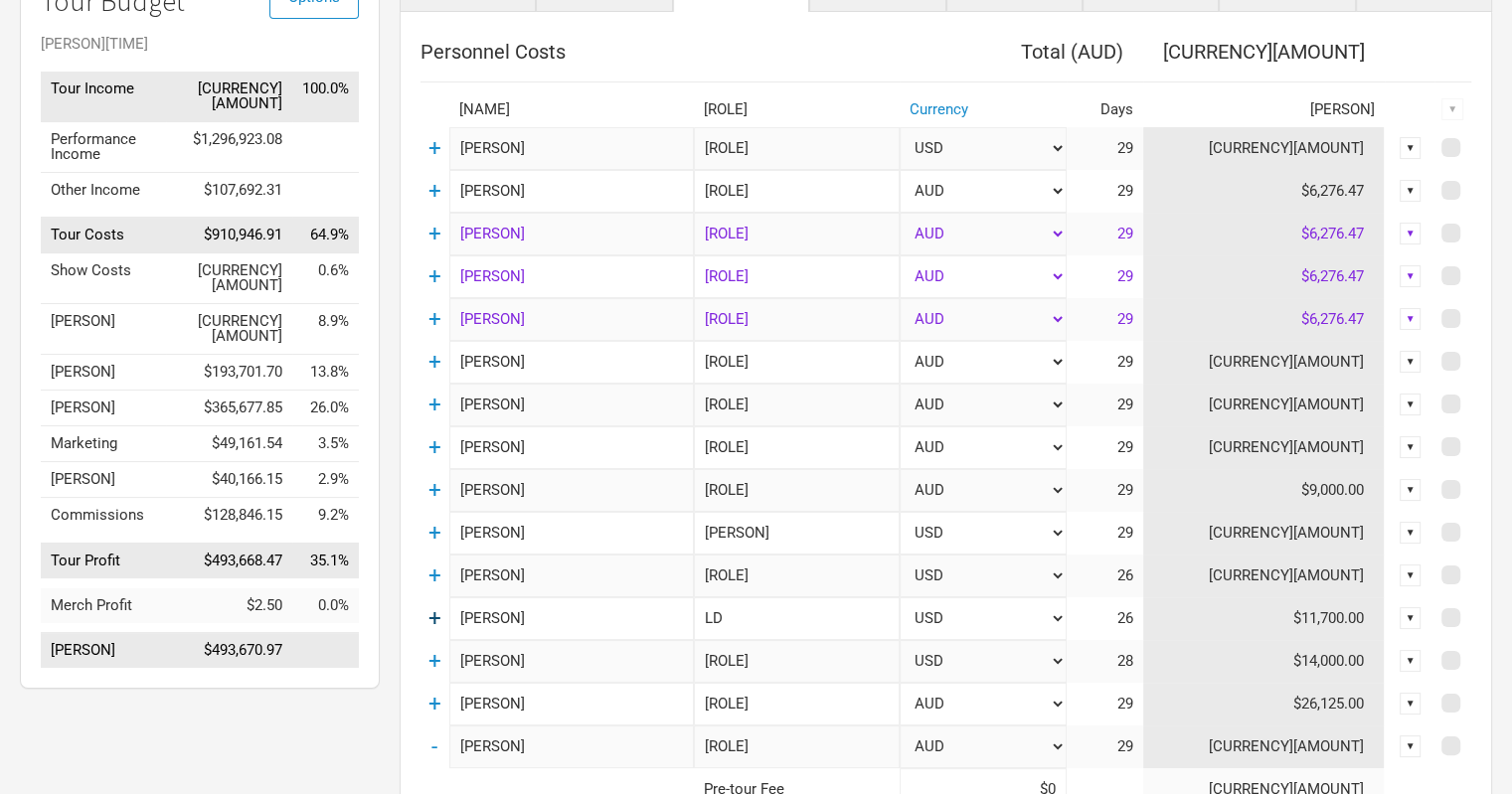 click on "+" at bounding box center [434, 618] 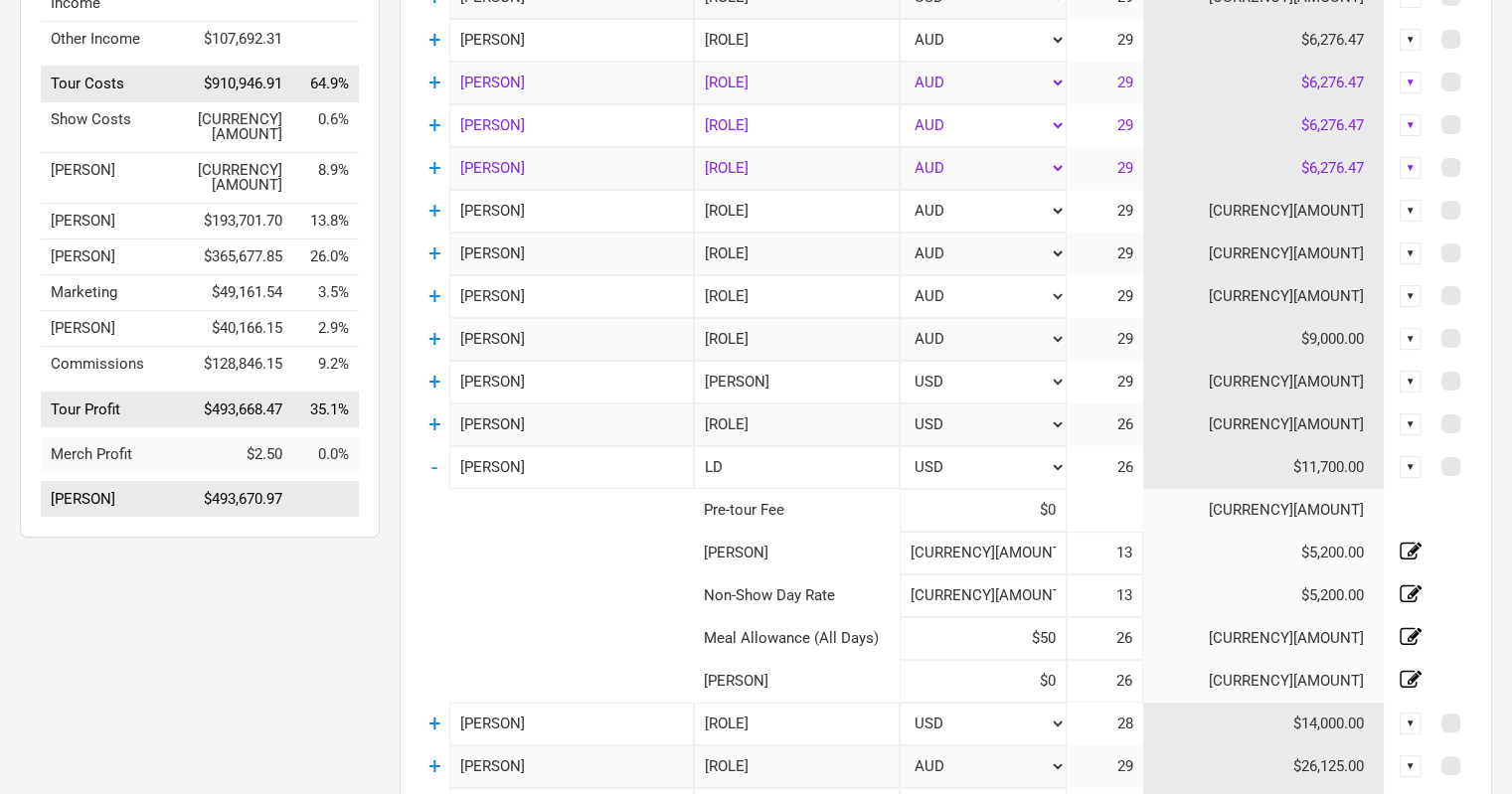 scroll, scrollTop: 0, scrollLeft: 0, axis: both 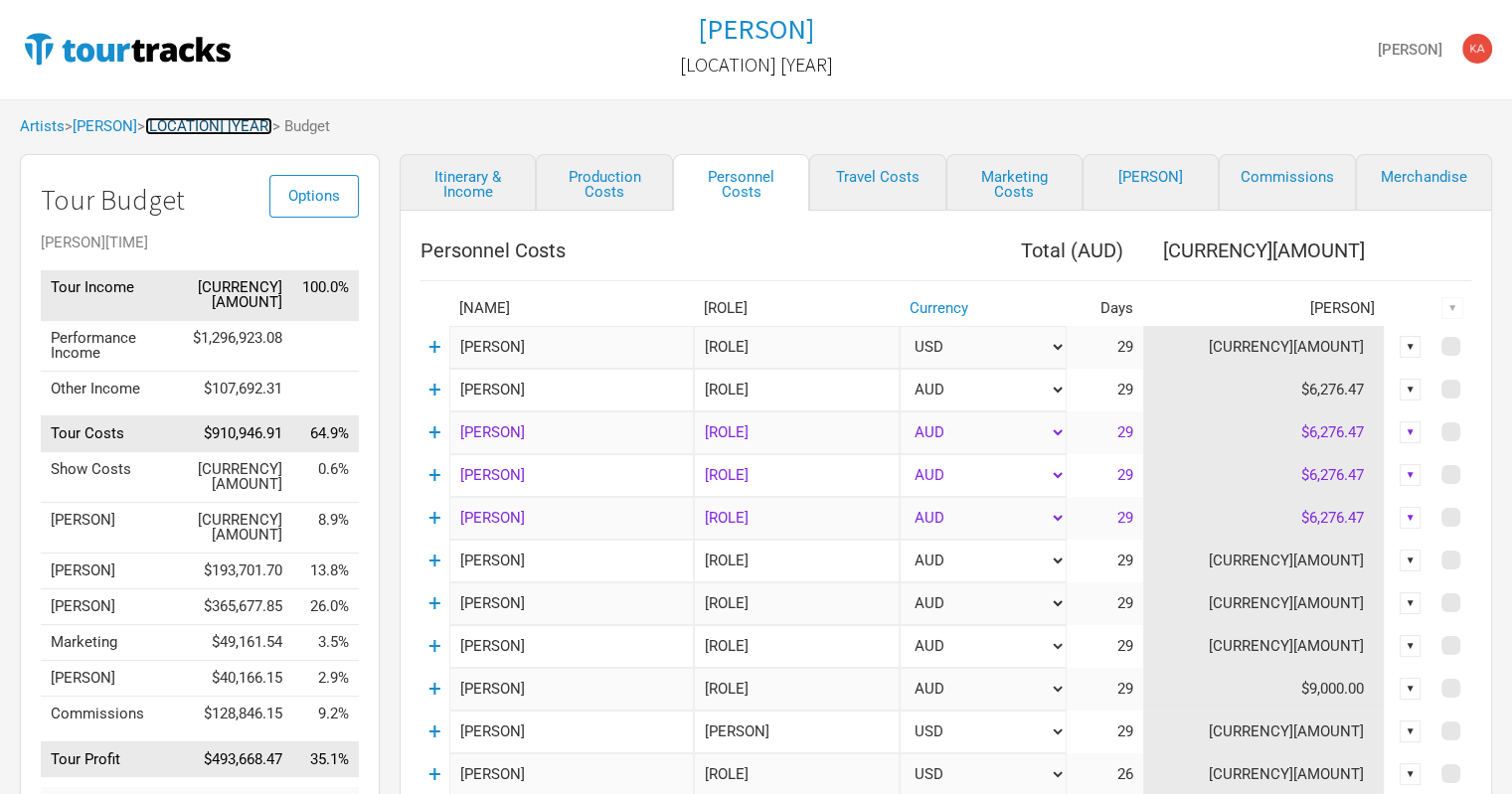 click on "[LOCATION] [YEAR]" at bounding box center [209, 126] 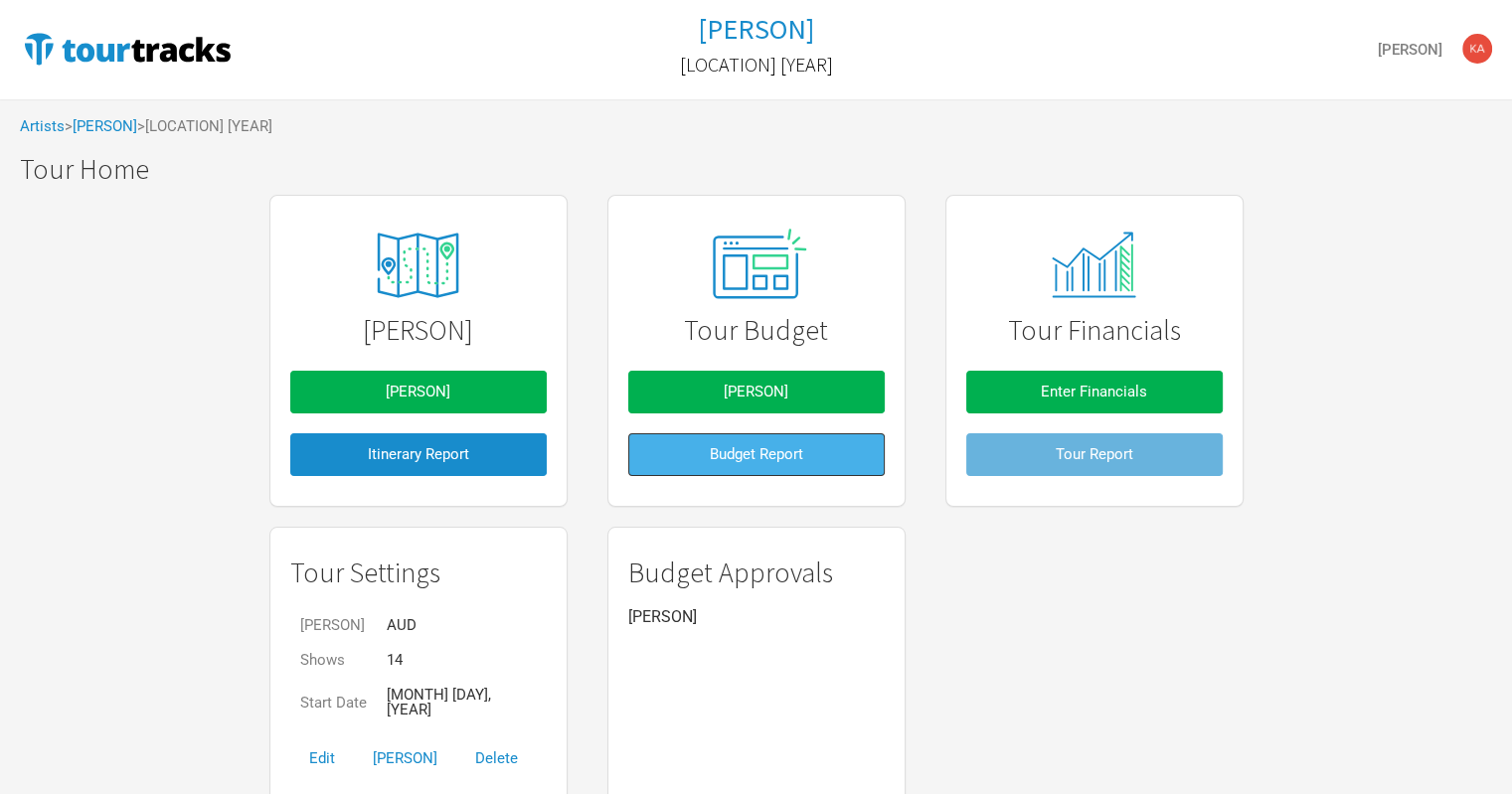 click on "Budget Report" at bounding box center [756, 454] 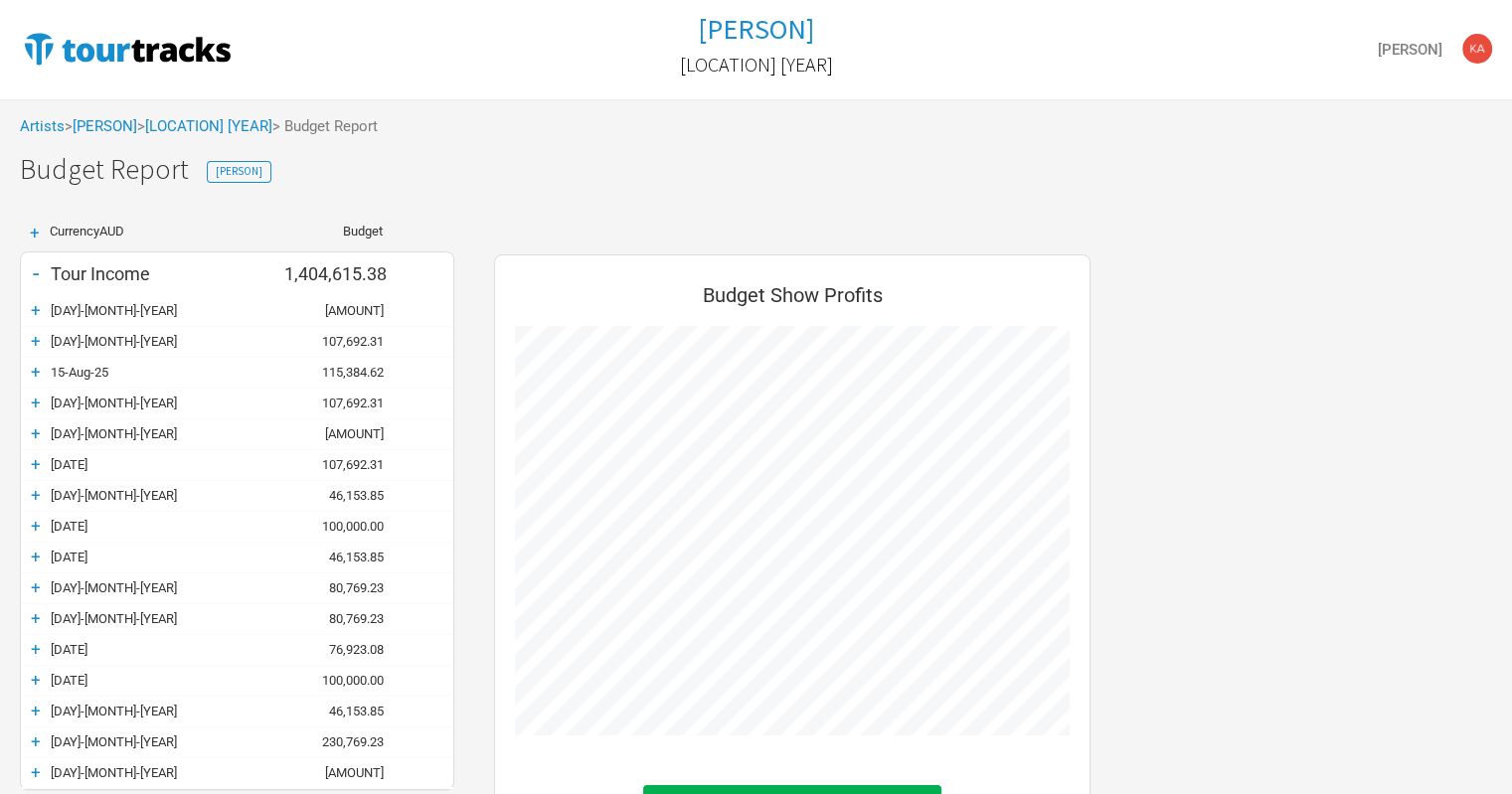 scroll, scrollTop: 992705, scrollLeft: 993447, axis: both 